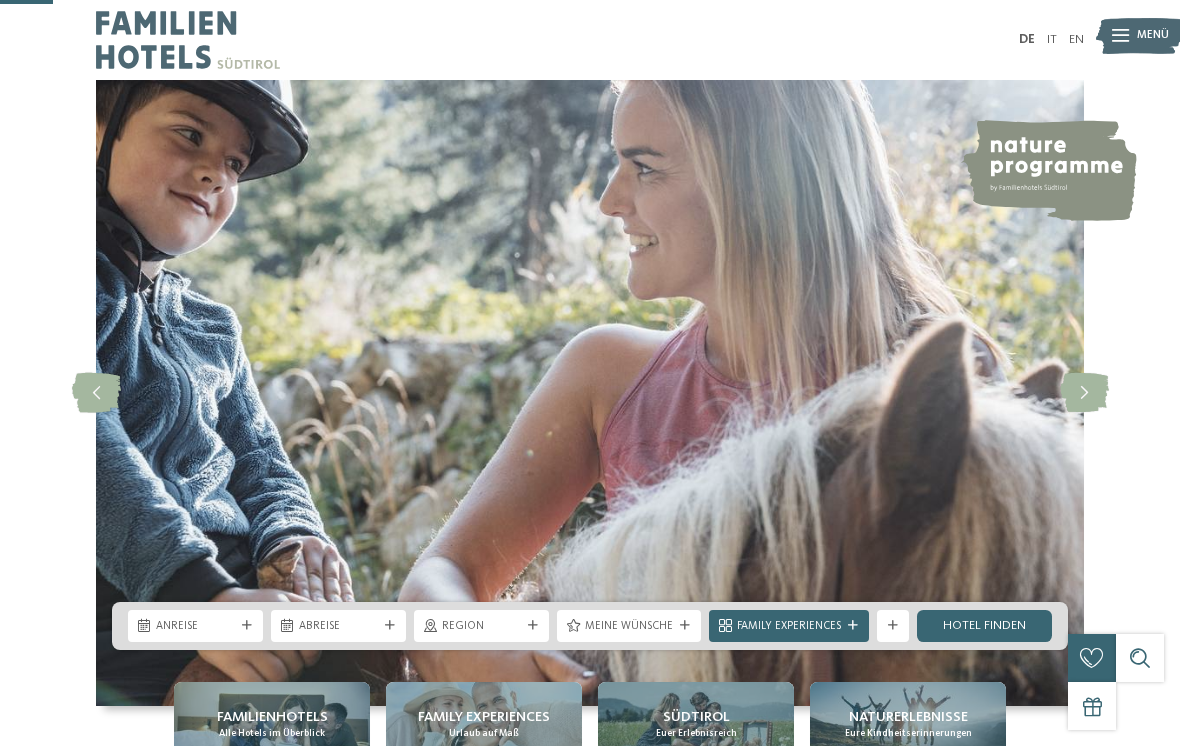 scroll, scrollTop: 320, scrollLeft: 0, axis: vertical 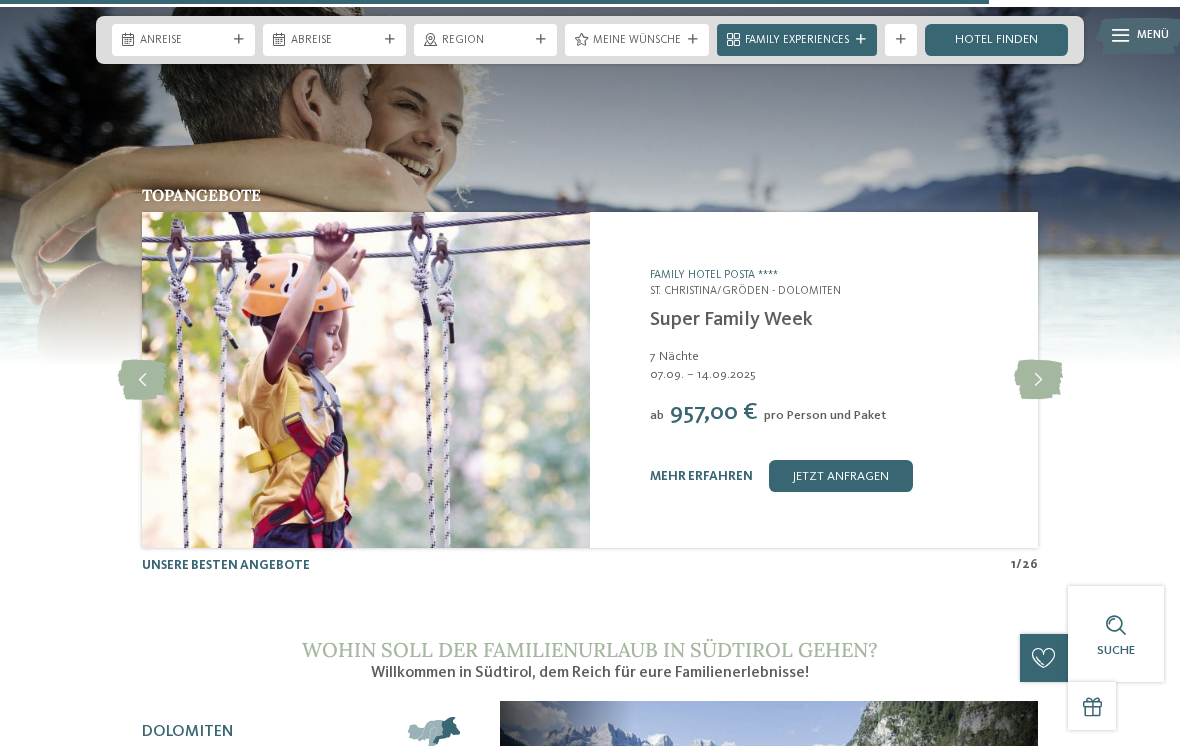 click at bounding box center [366, 380] 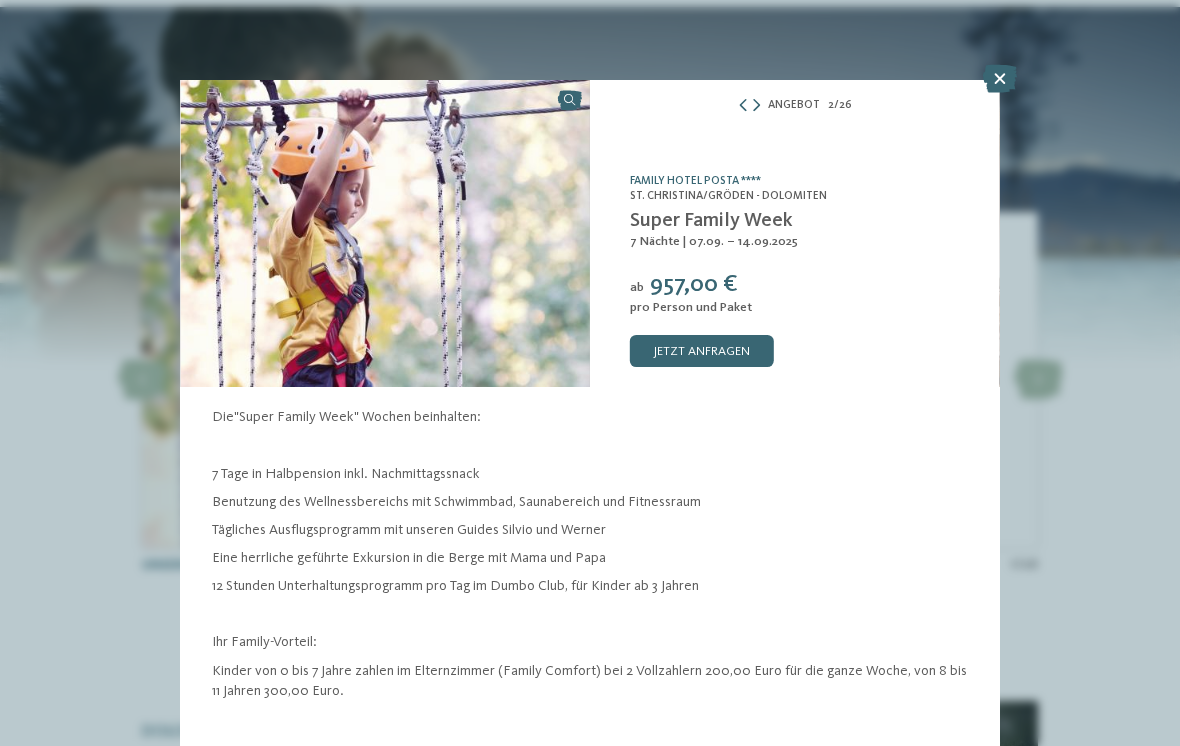 scroll, scrollTop: 0, scrollLeft: 0, axis: both 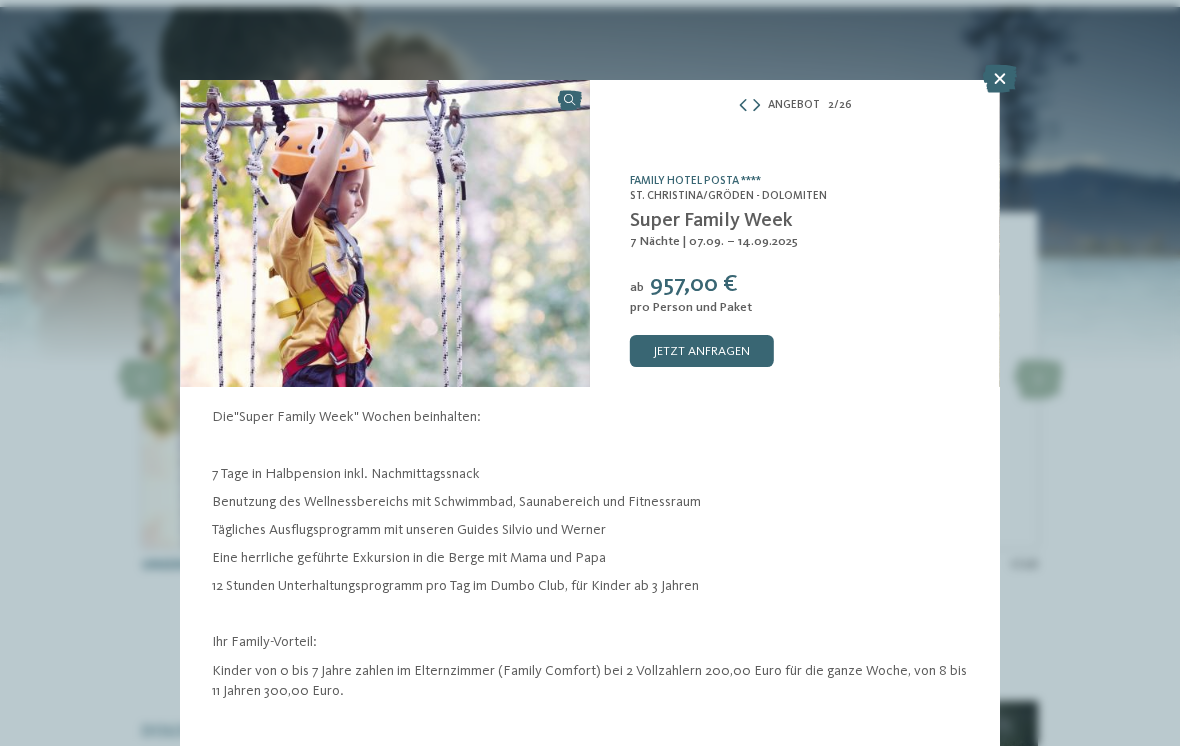 click on "Family Hotel Posta ****
St. Christina/Gröden - Dolomiten
Super Family Week
7 Nächte
| 07.09. – 14.09.2025
ab" at bounding box center [795, 233] 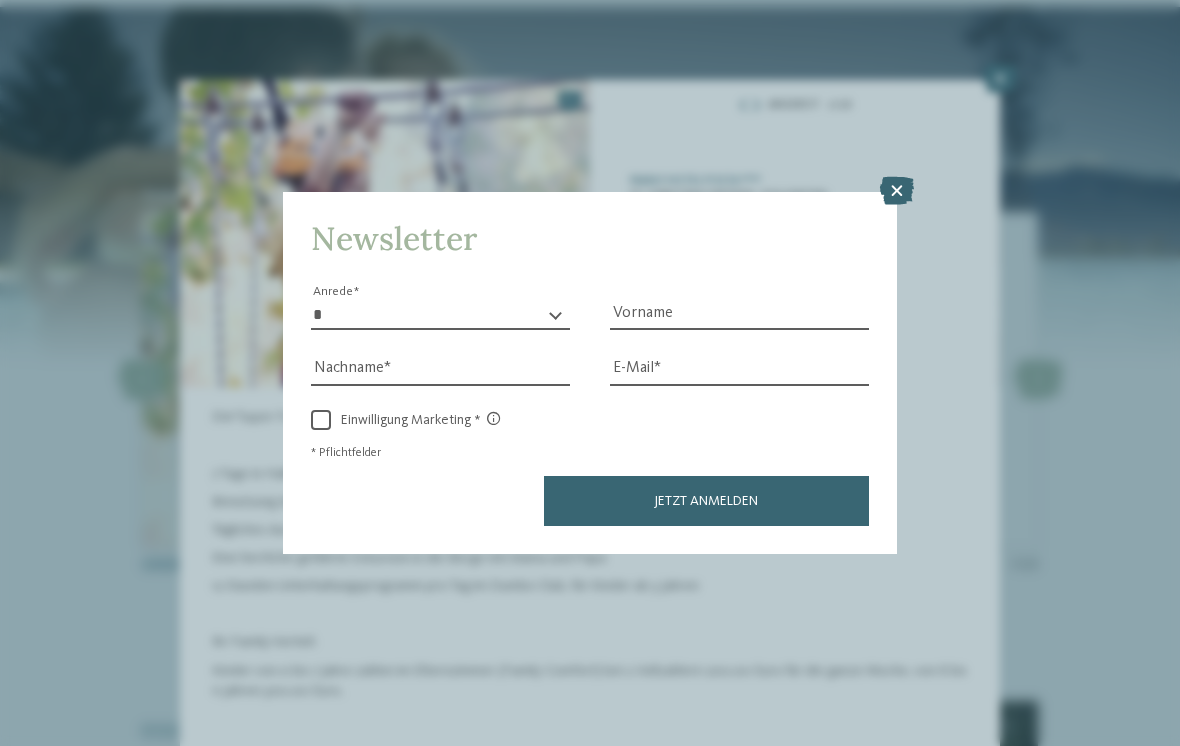 scroll, scrollTop: 73, scrollLeft: 0, axis: vertical 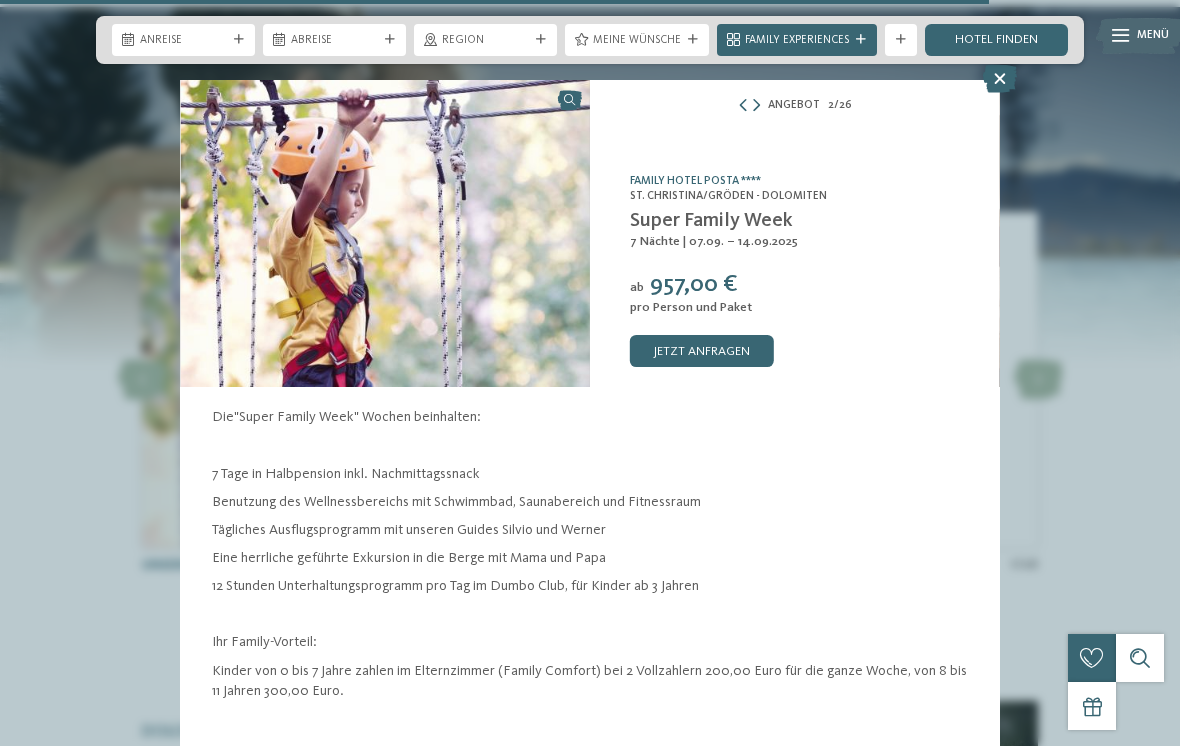 click on "Family Hotel Posta ****" at bounding box center (805, 182) 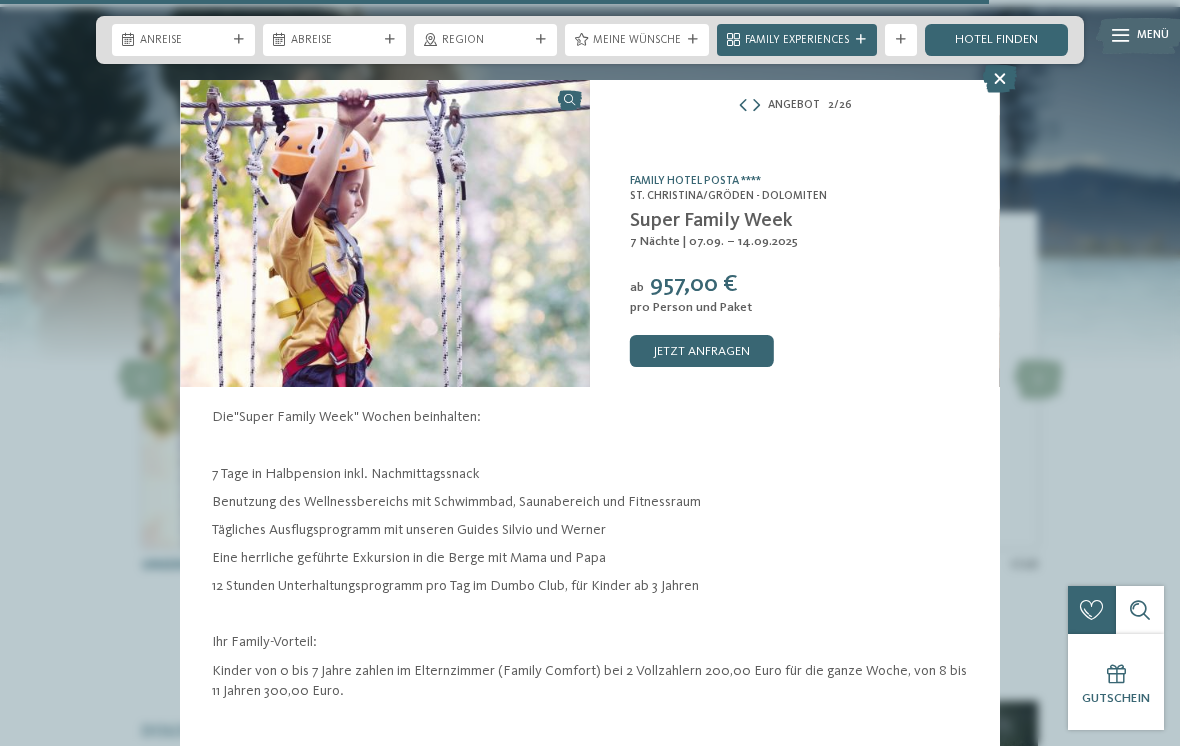 scroll, scrollTop: 0, scrollLeft: 0, axis: both 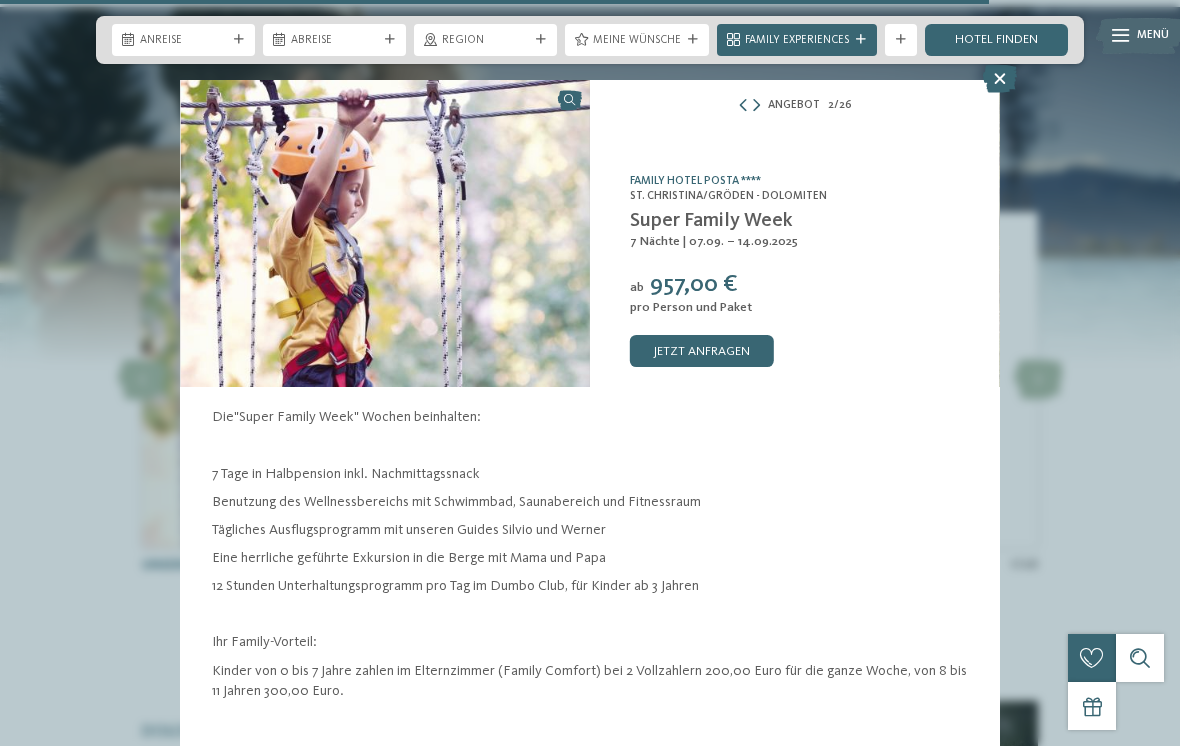 click on "Anreise" at bounding box center (183, 41) 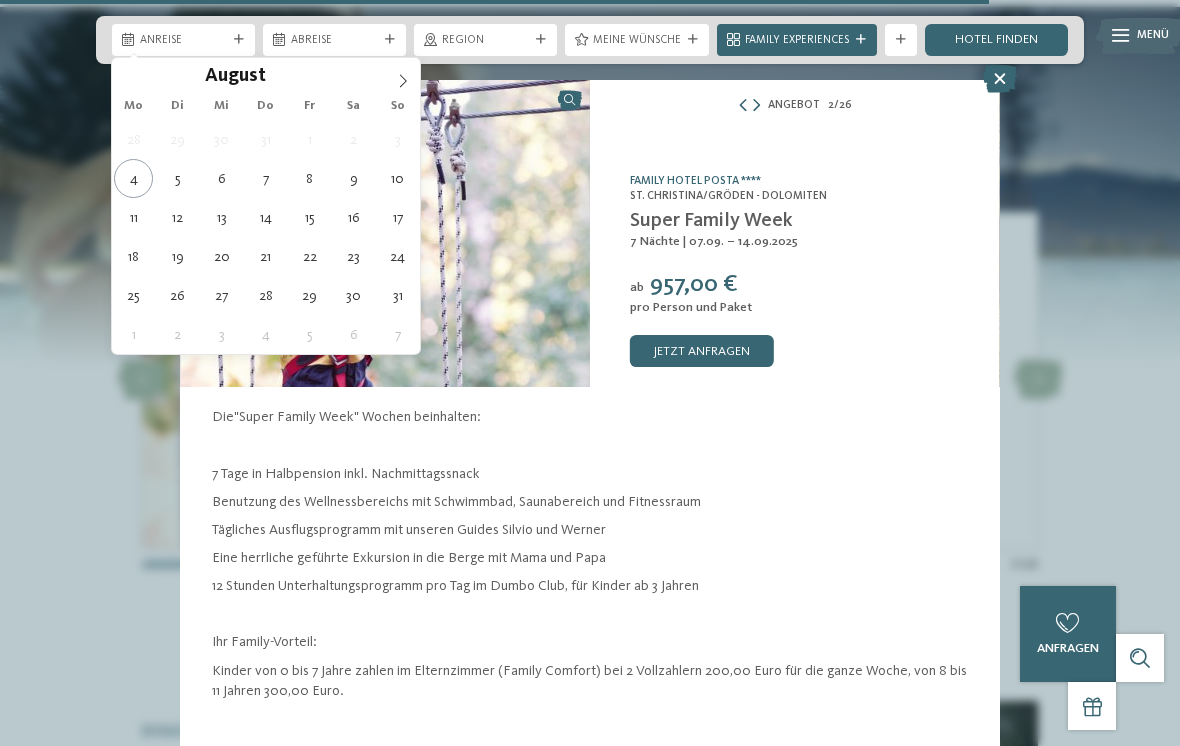 type on "14.08.2025" 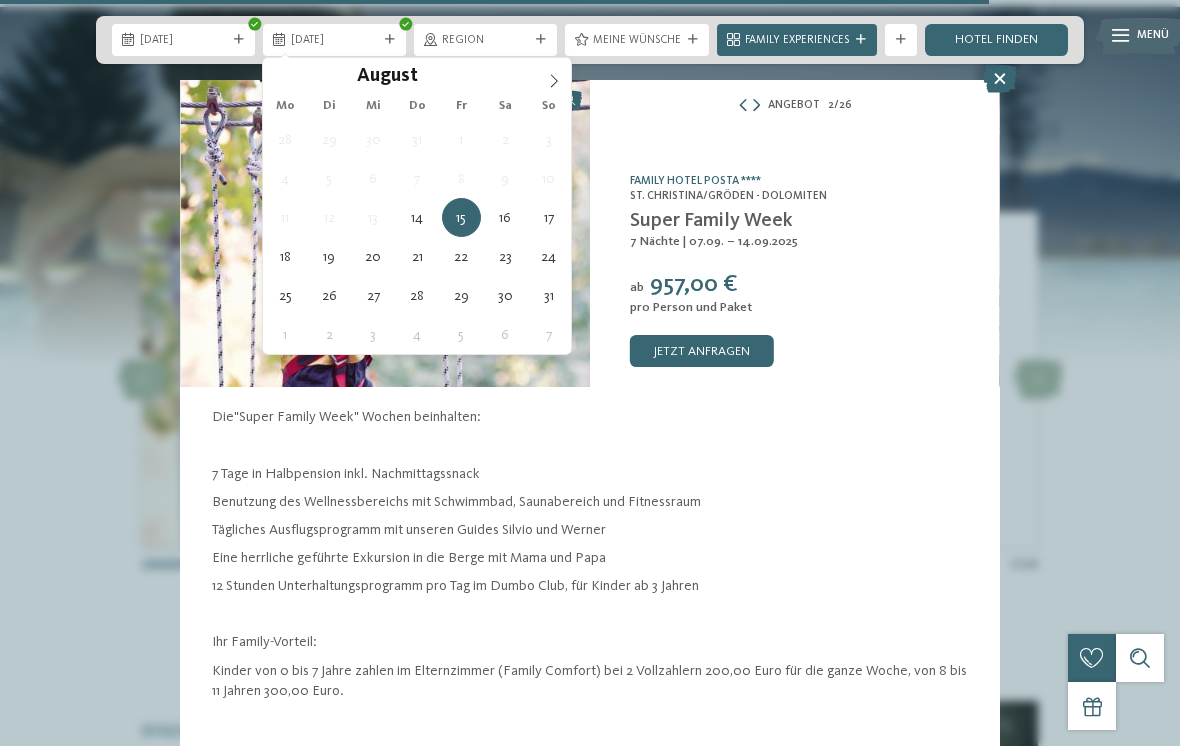 type on "21.08.2025" 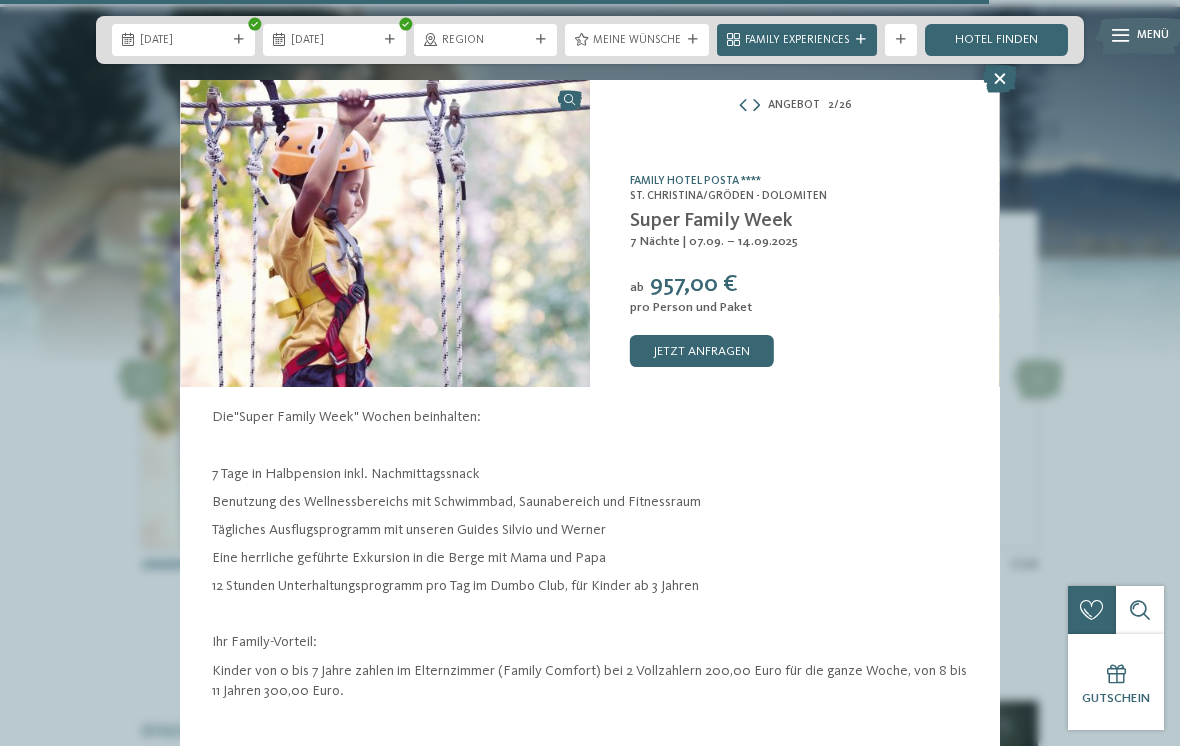click on "Hotel finden" at bounding box center [996, 40] 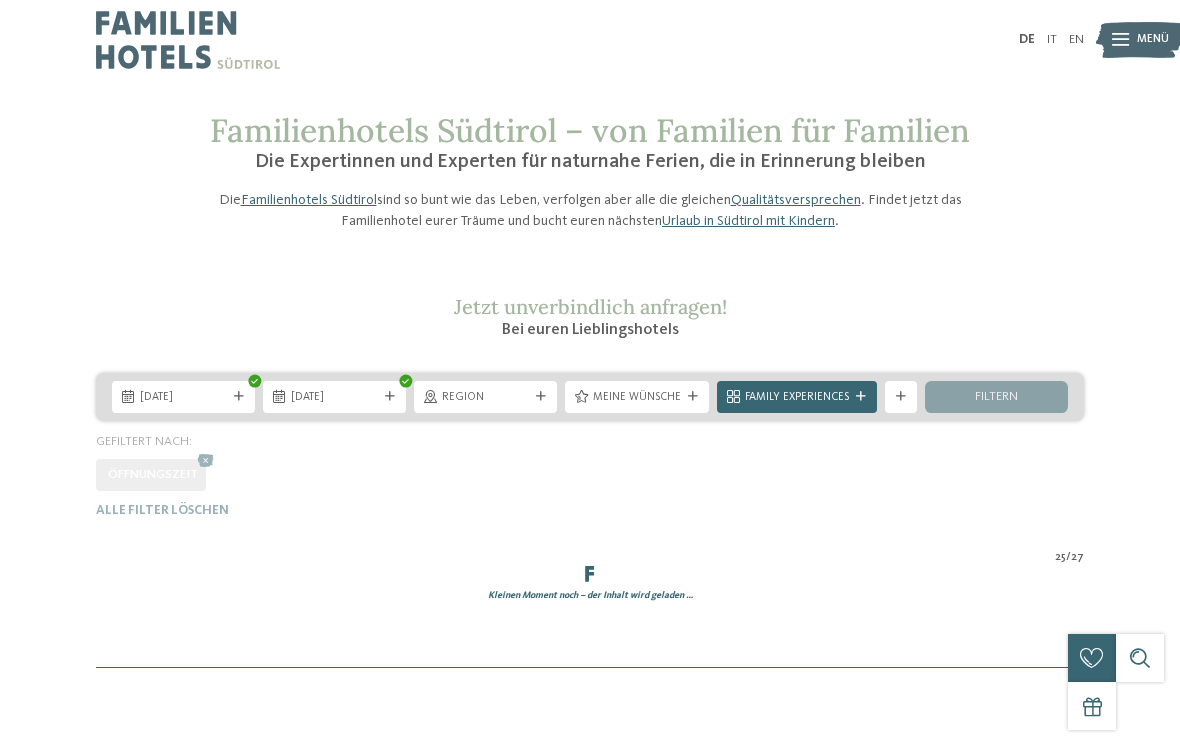 scroll, scrollTop: 0, scrollLeft: 0, axis: both 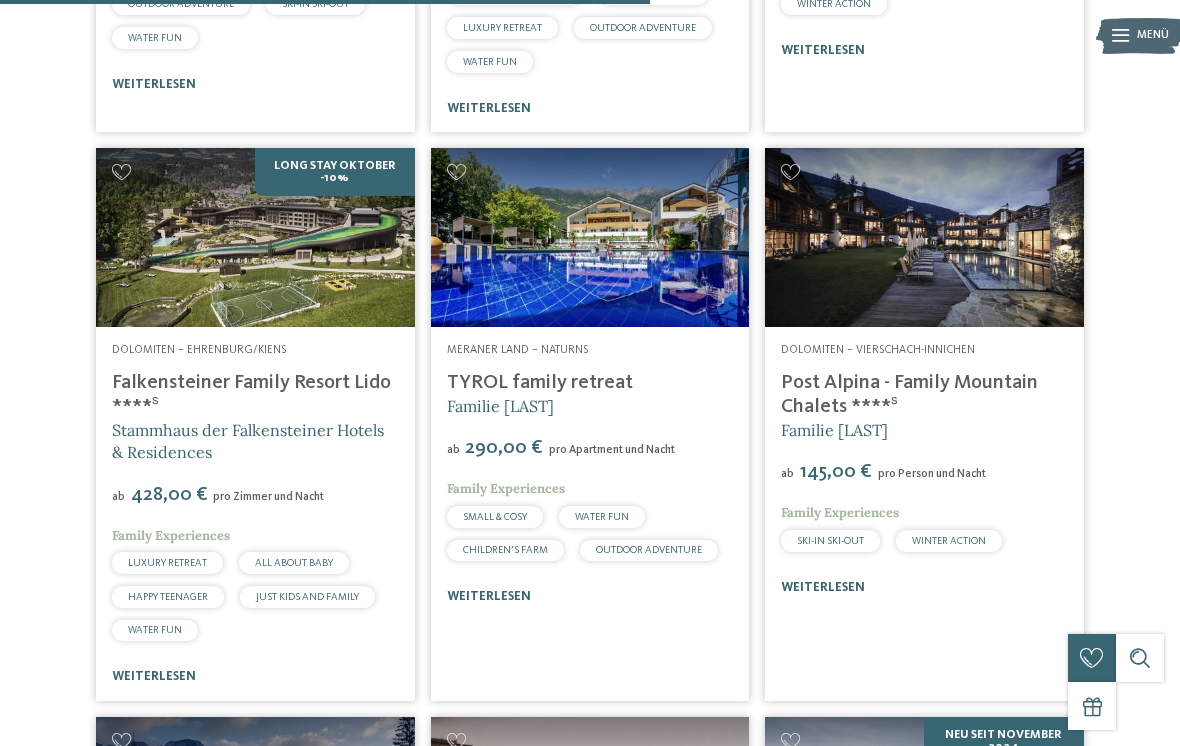 click at bounding box center (590, 237) 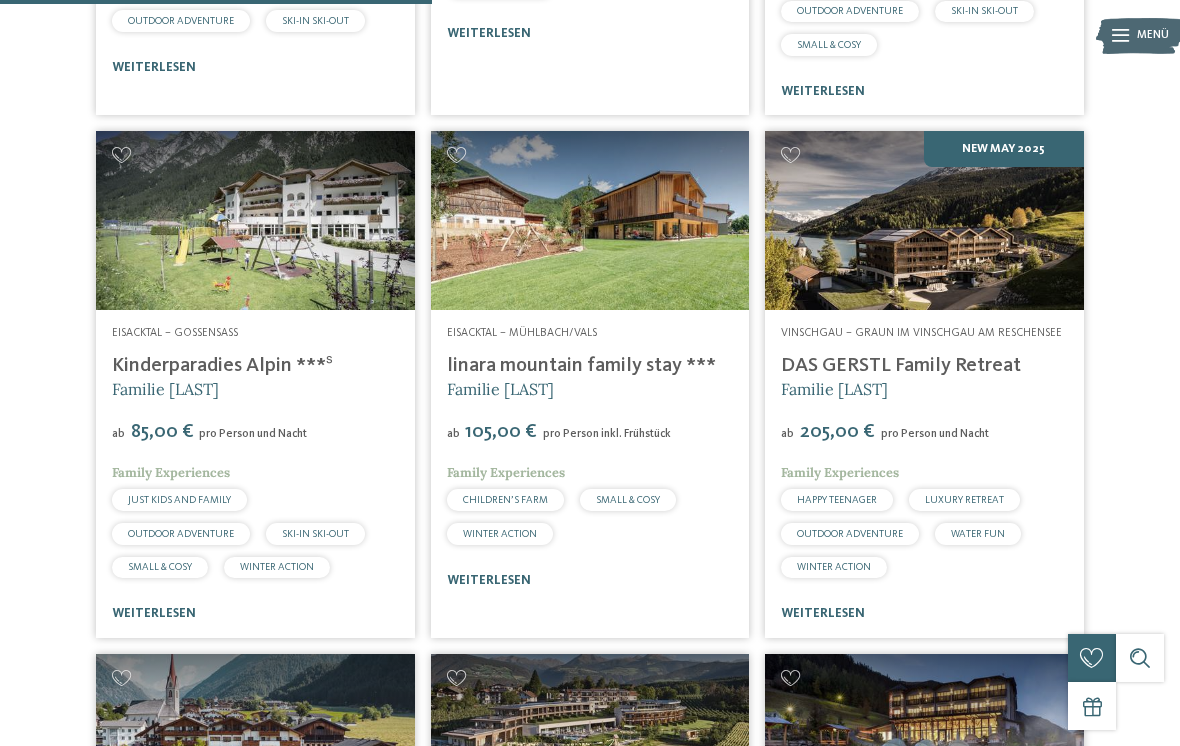 scroll, scrollTop: 2049, scrollLeft: 0, axis: vertical 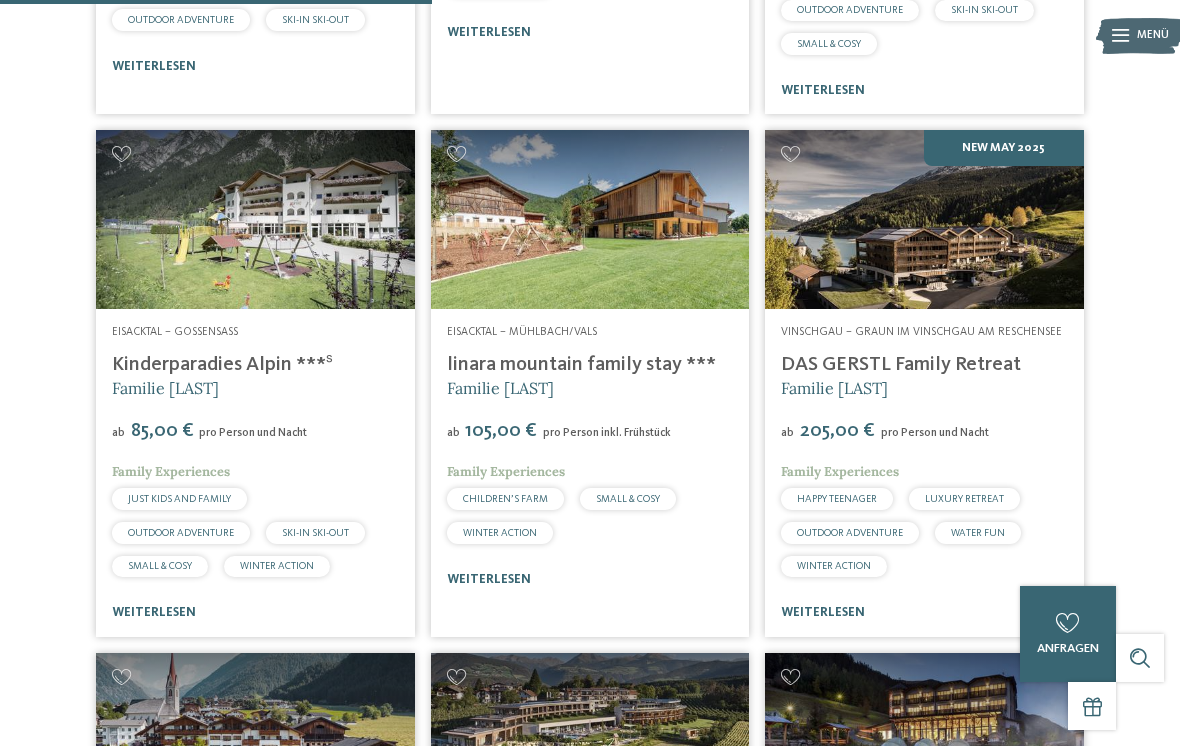 click at bounding box center (924, 219) 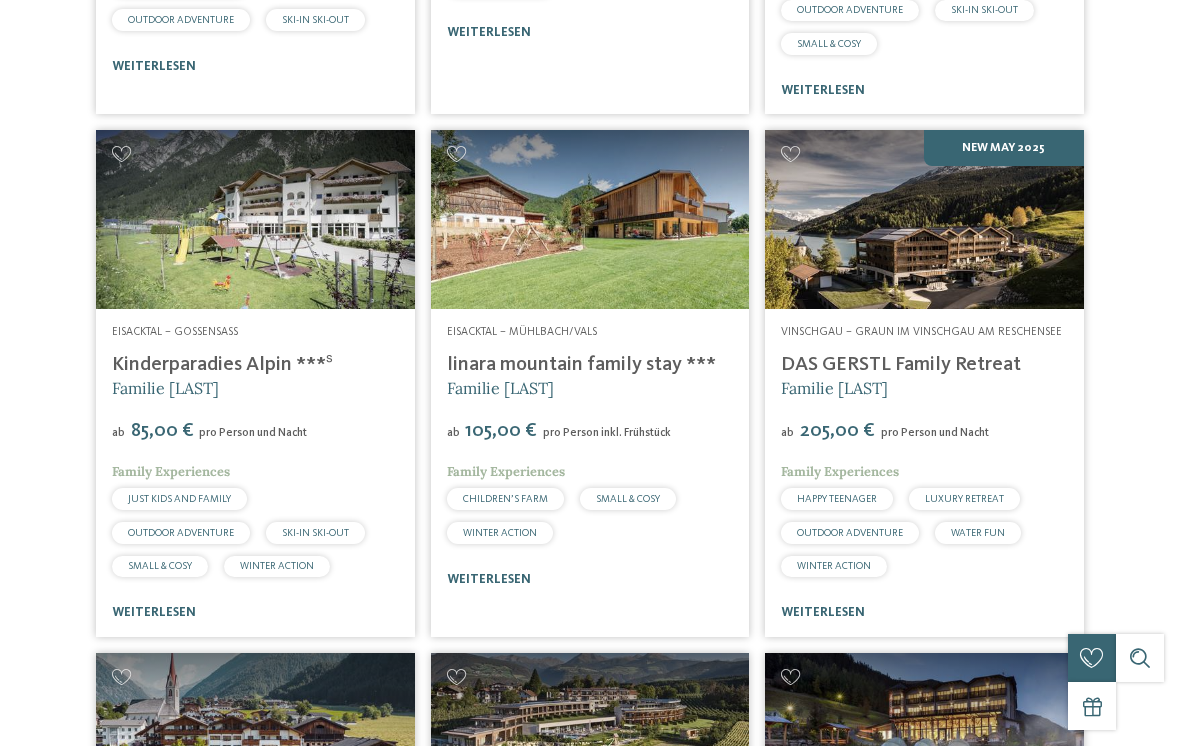 scroll, scrollTop: 0, scrollLeft: 0, axis: both 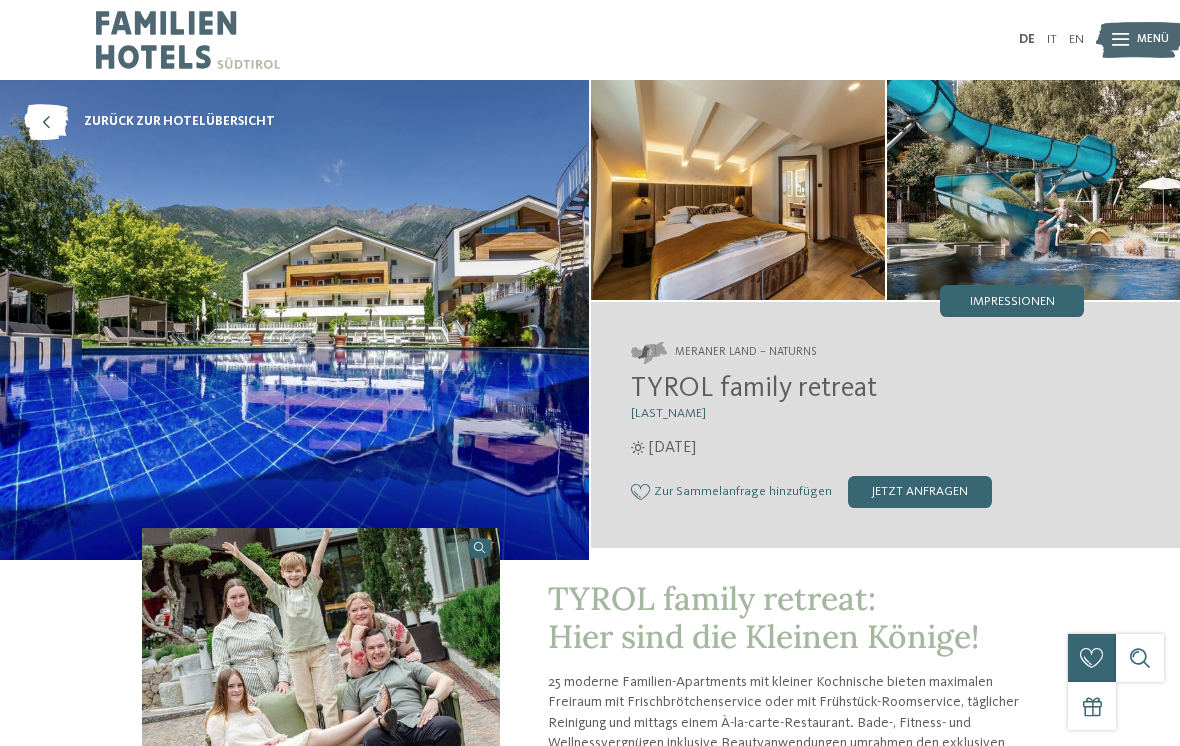 click at bounding box center (294, 320) 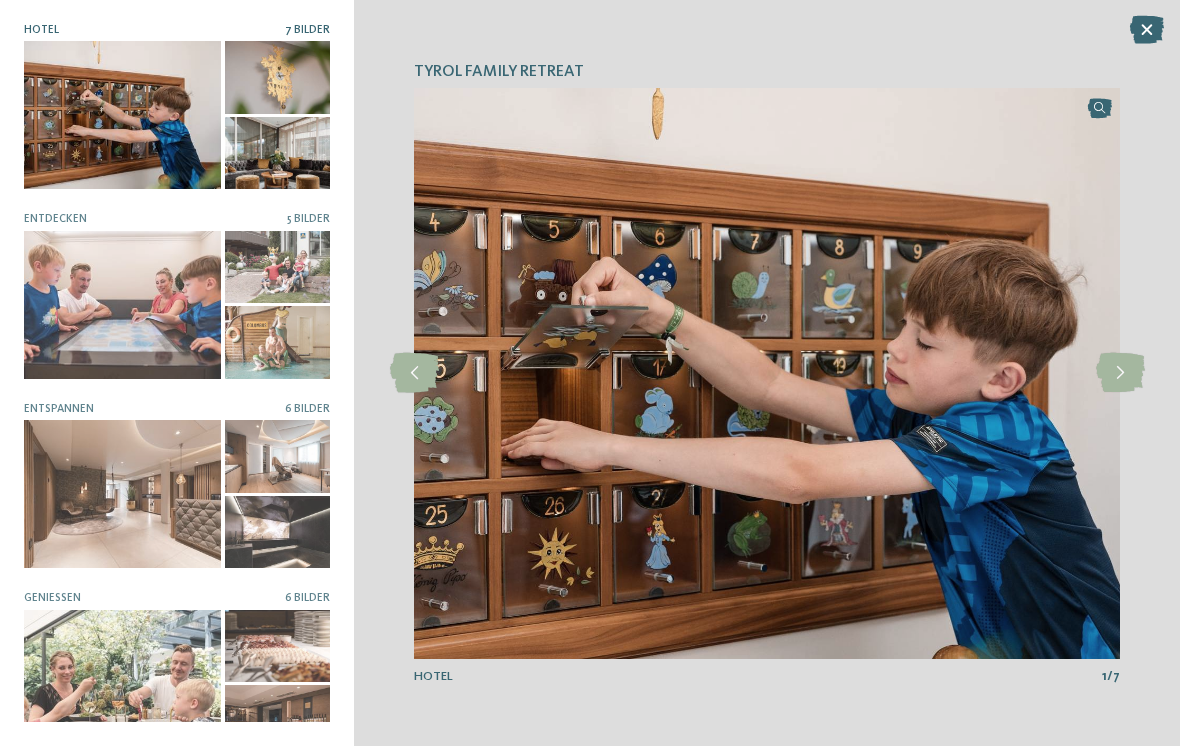 click at bounding box center [122, 115] 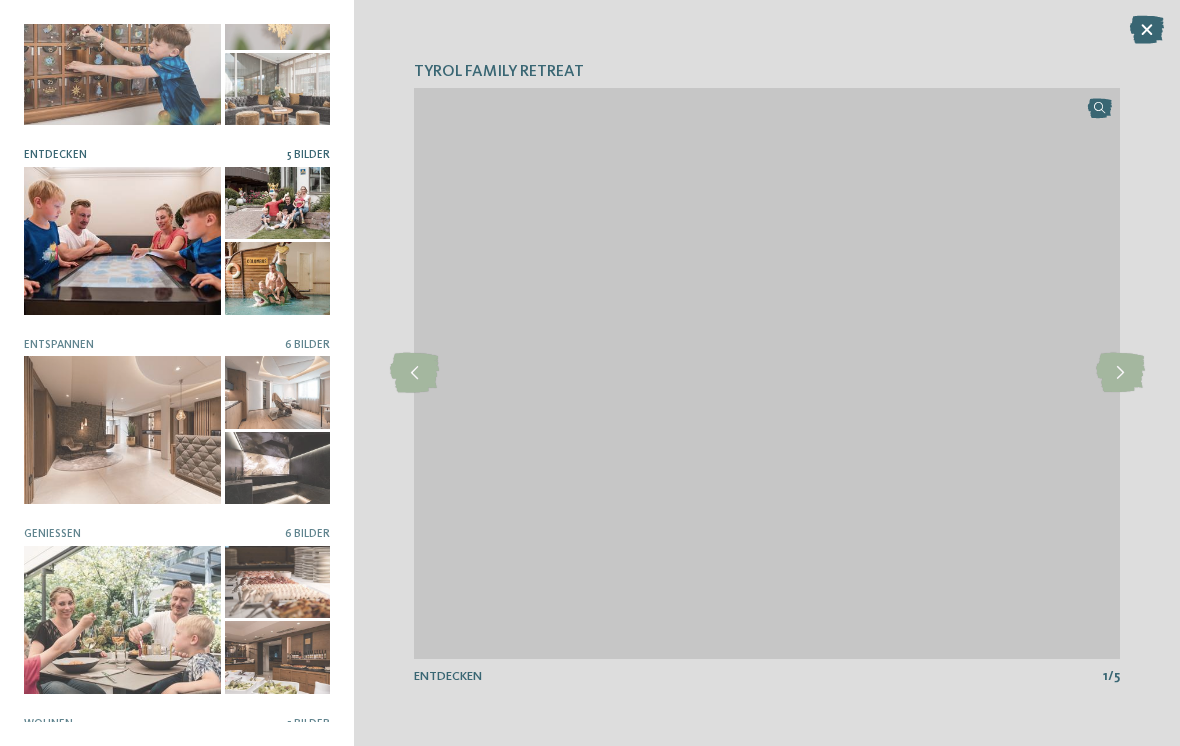 scroll, scrollTop: 71, scrollLeft: 0, axis: vertical 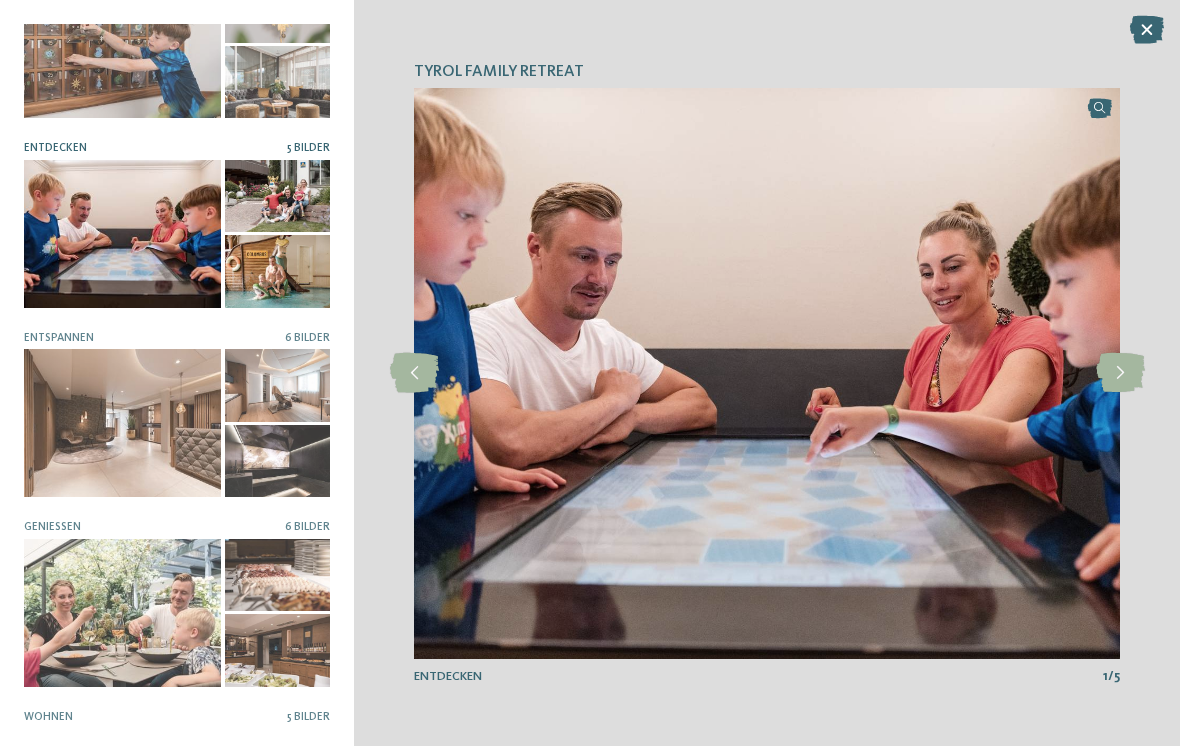 click at bounding box center [122, 423] 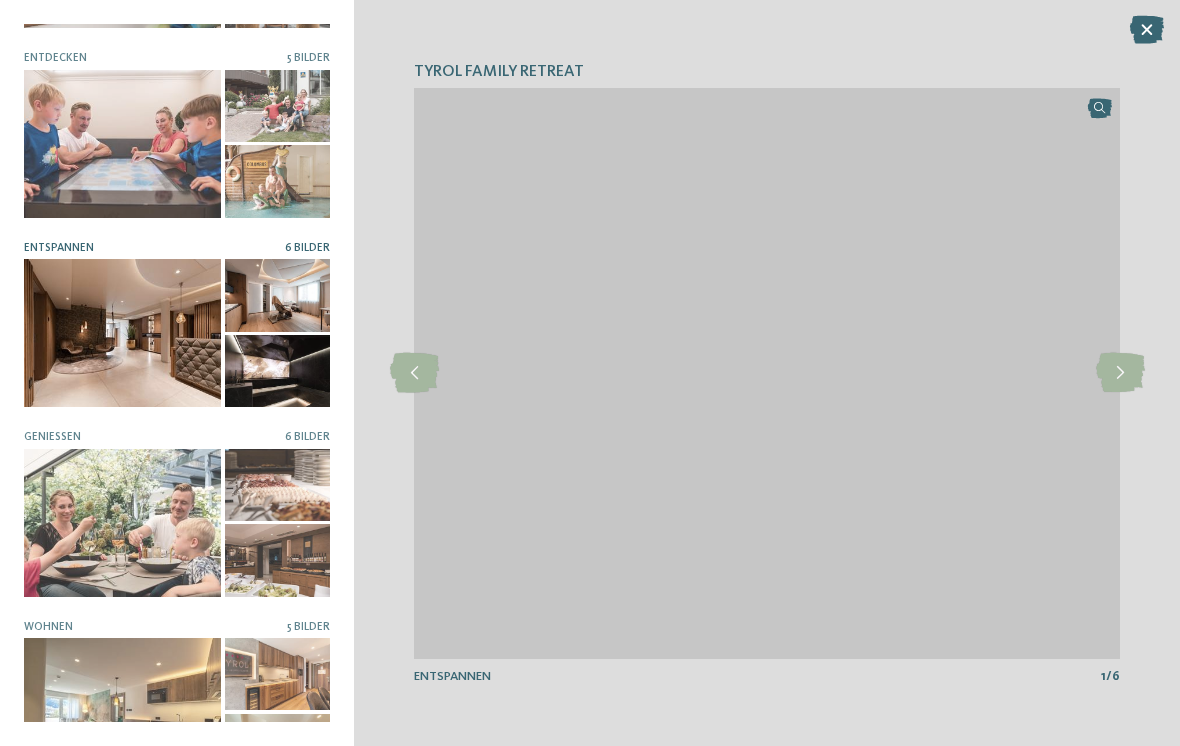 scroll, scrollTop: 172, scrollLeft: 0, axis: vertical 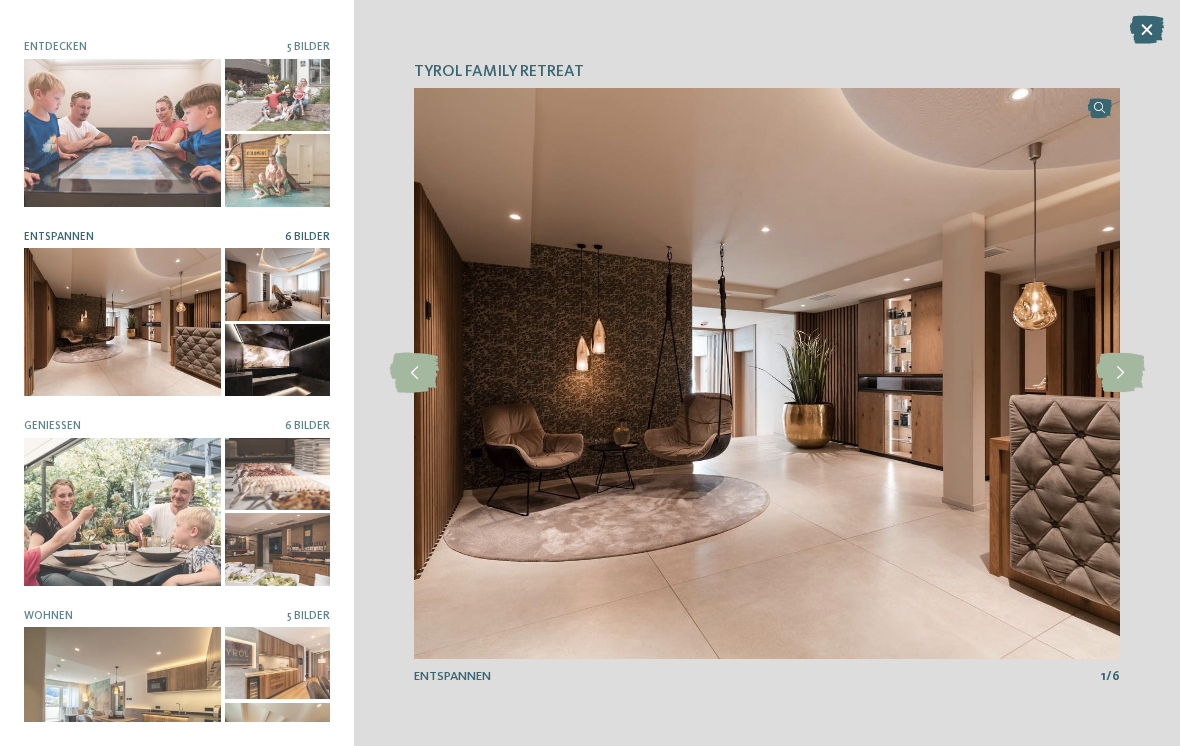 click at bounding box center [122, 512] 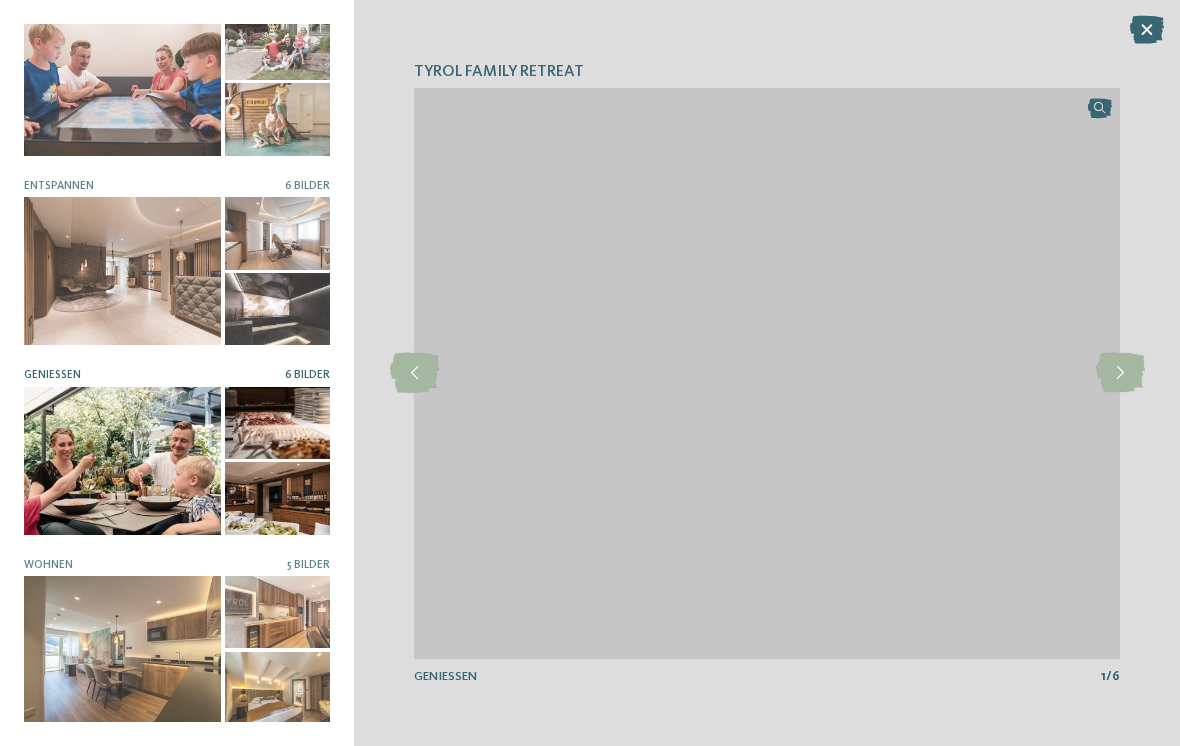 scroll, scrollTop: 223, scrollLeft: 0, axis: vertical 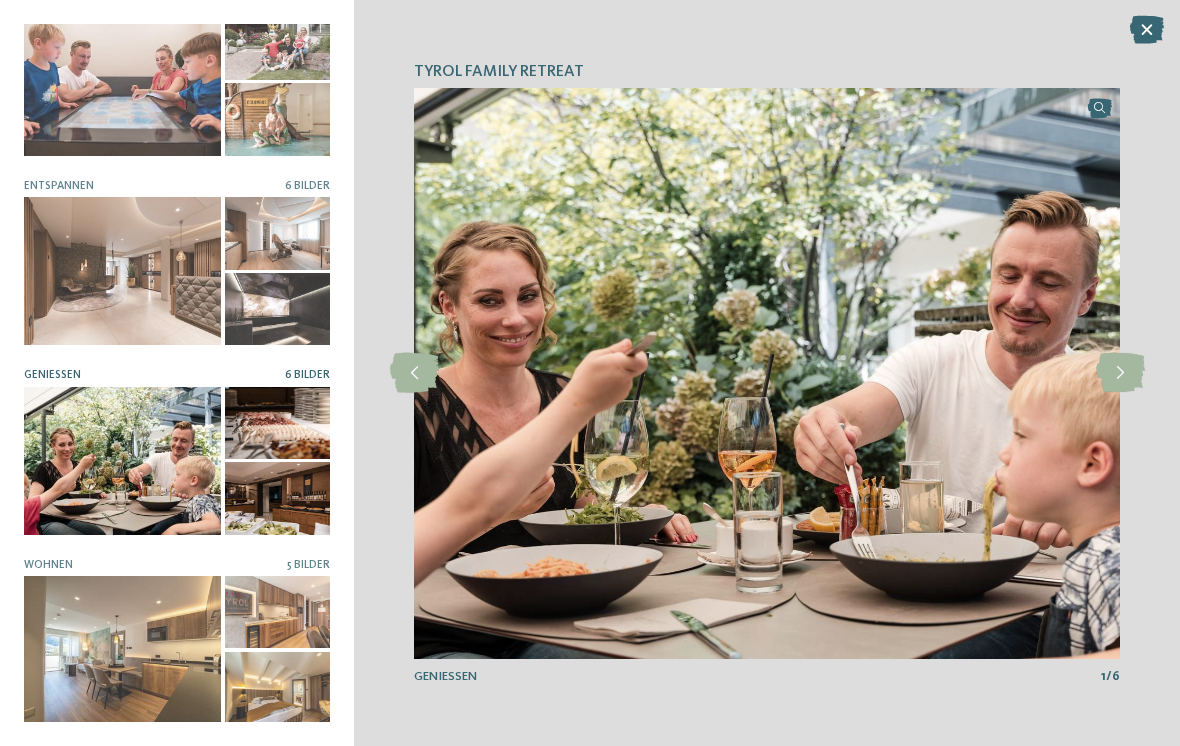 click at bounding box center [122, 650] 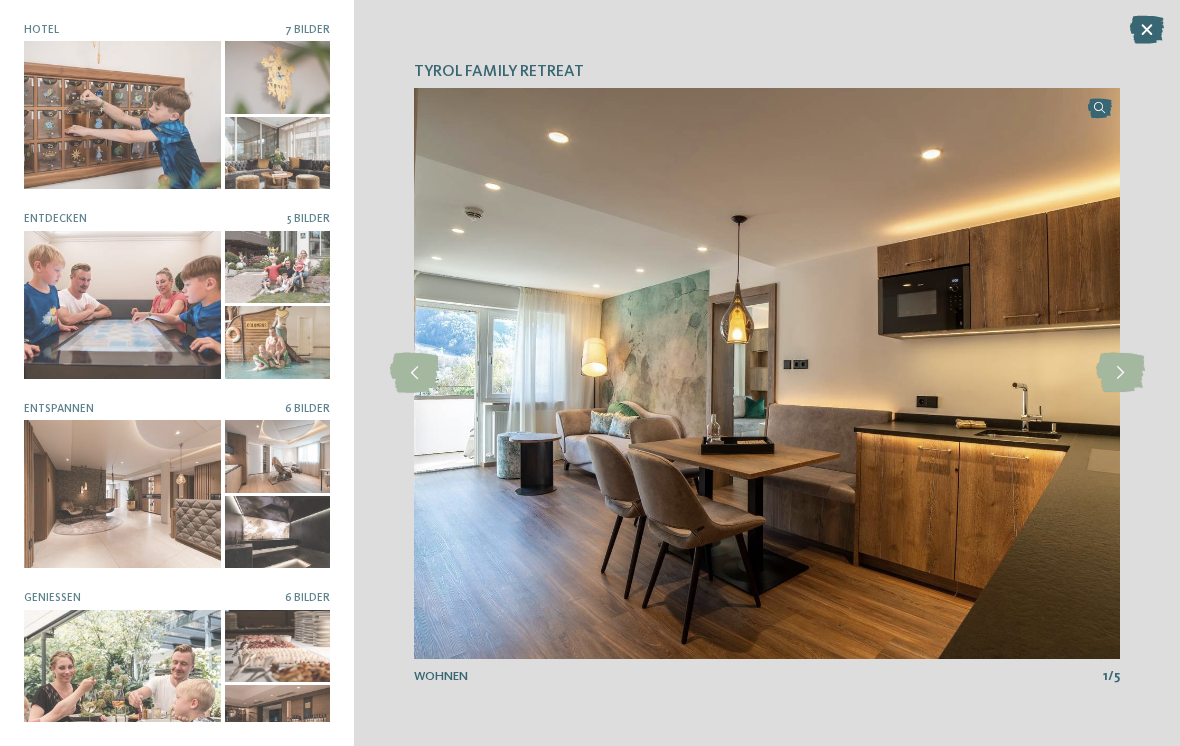 scroll, scrollTop: 0, scrollLeft: 0, axis: both 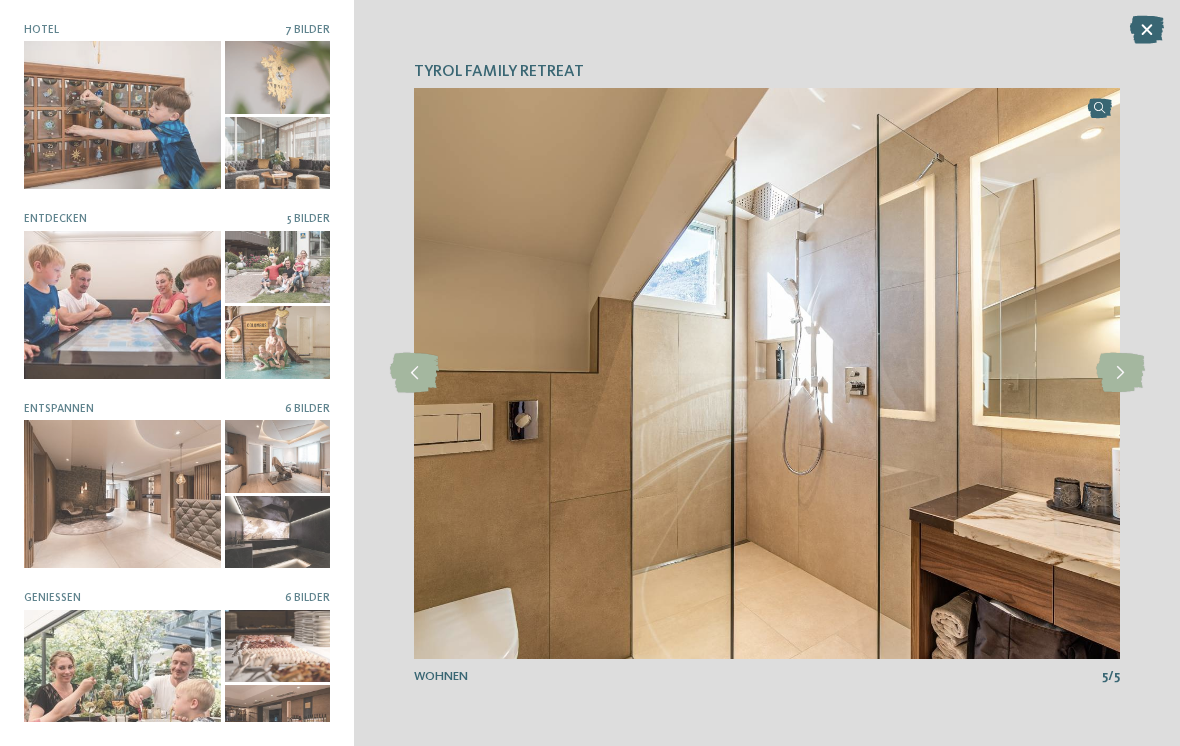 click at bounding box center [414, 373] 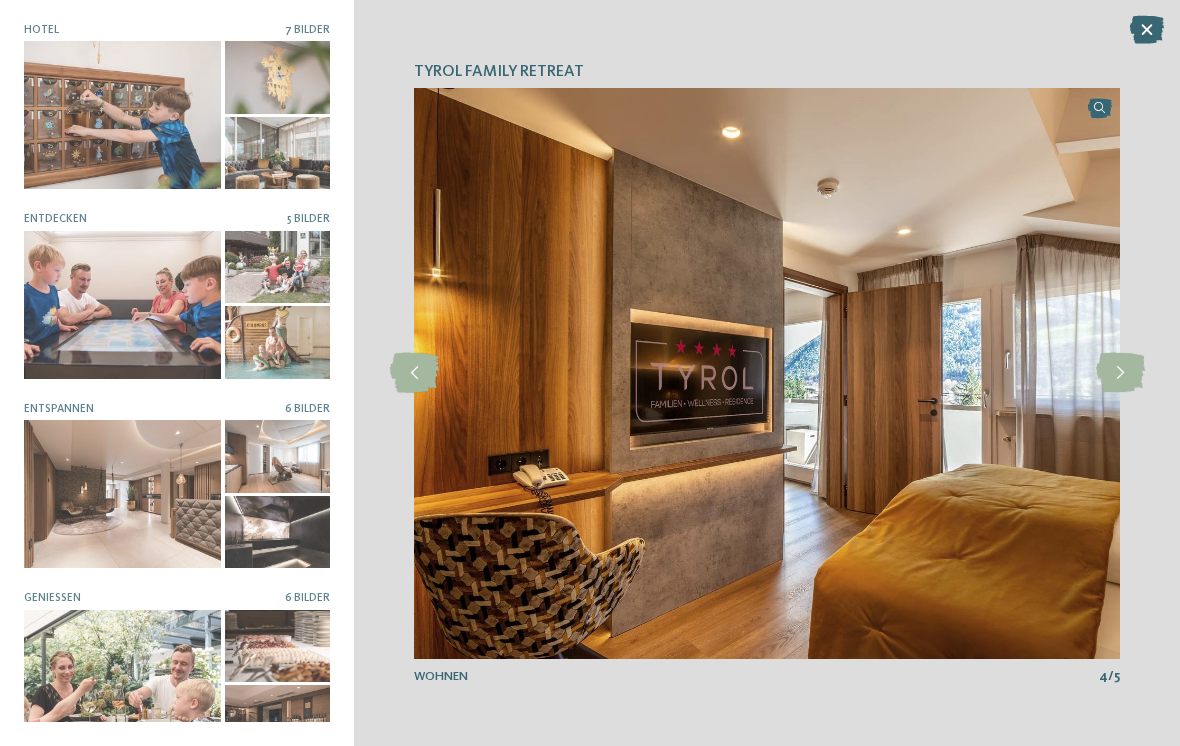 click at bounding box center (414, 373) 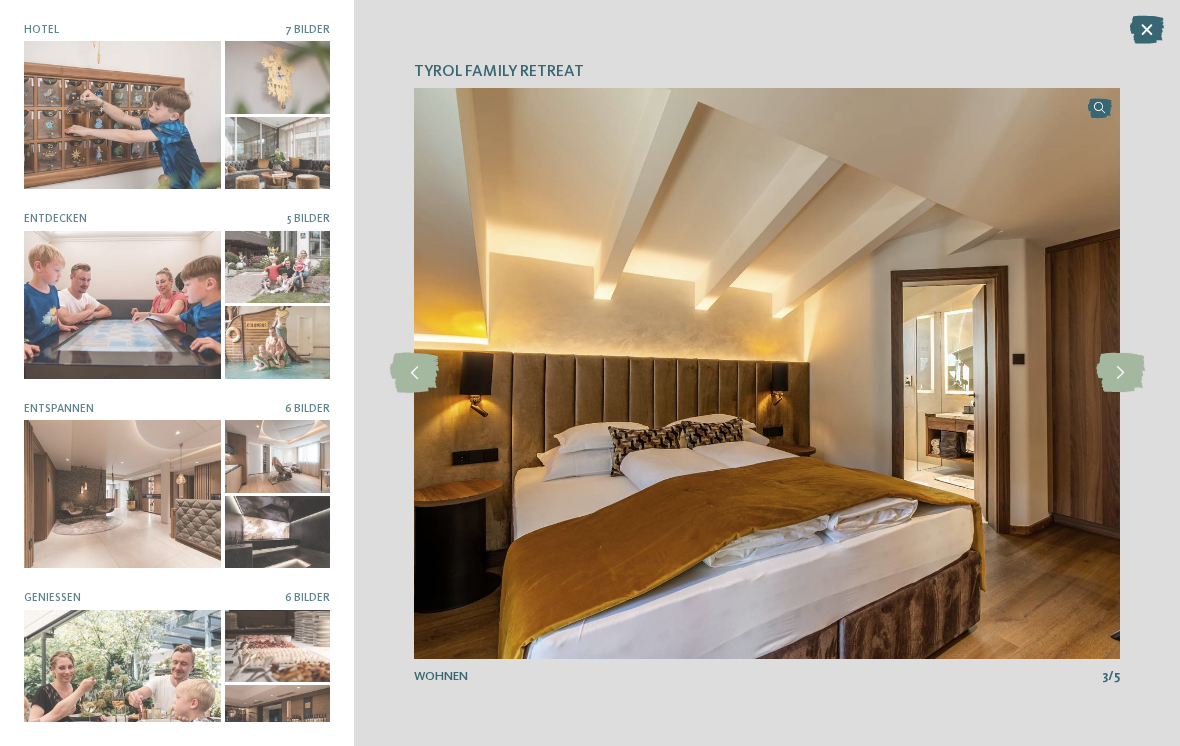 click at bounding box center (414, 373) 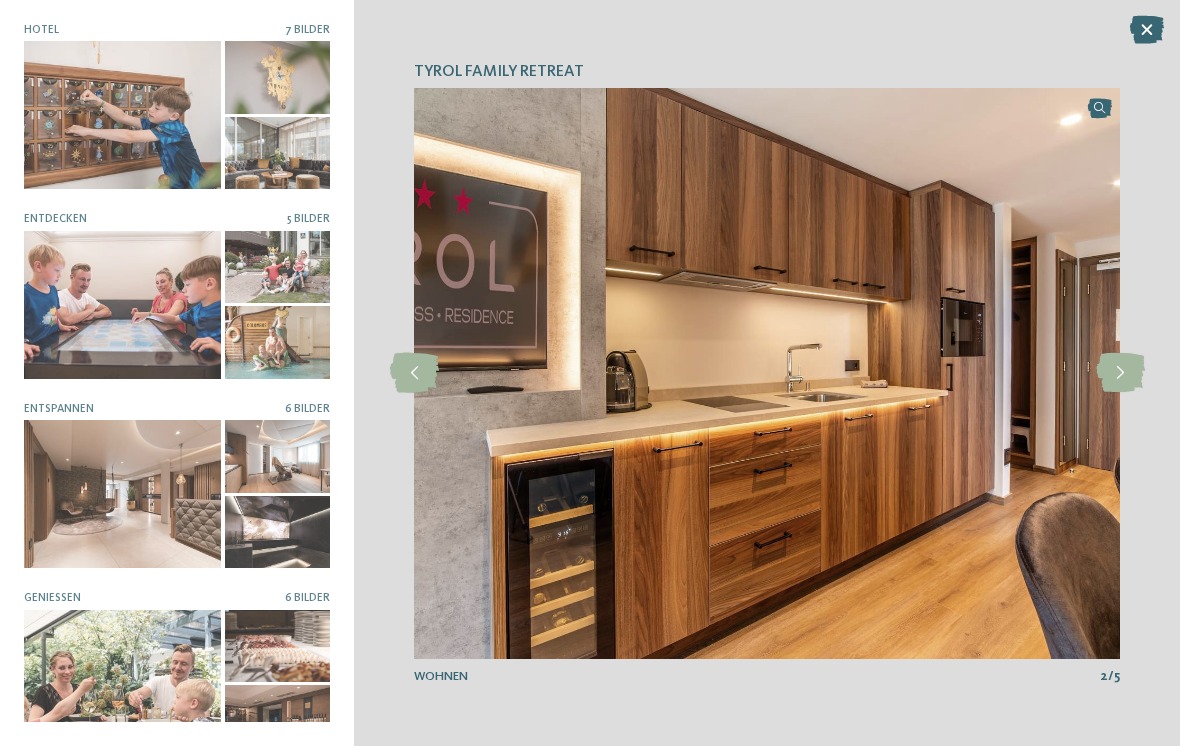 click at bounding box center (414, 373) 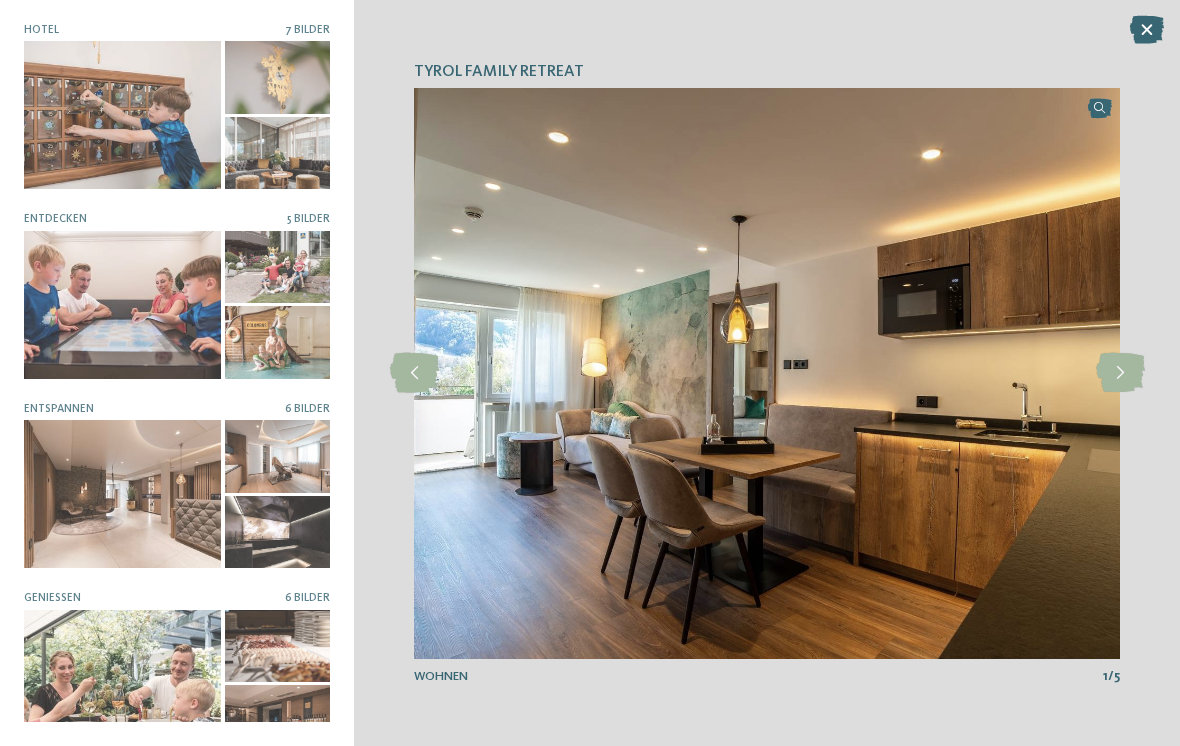 click at bounding box center (414, 373) 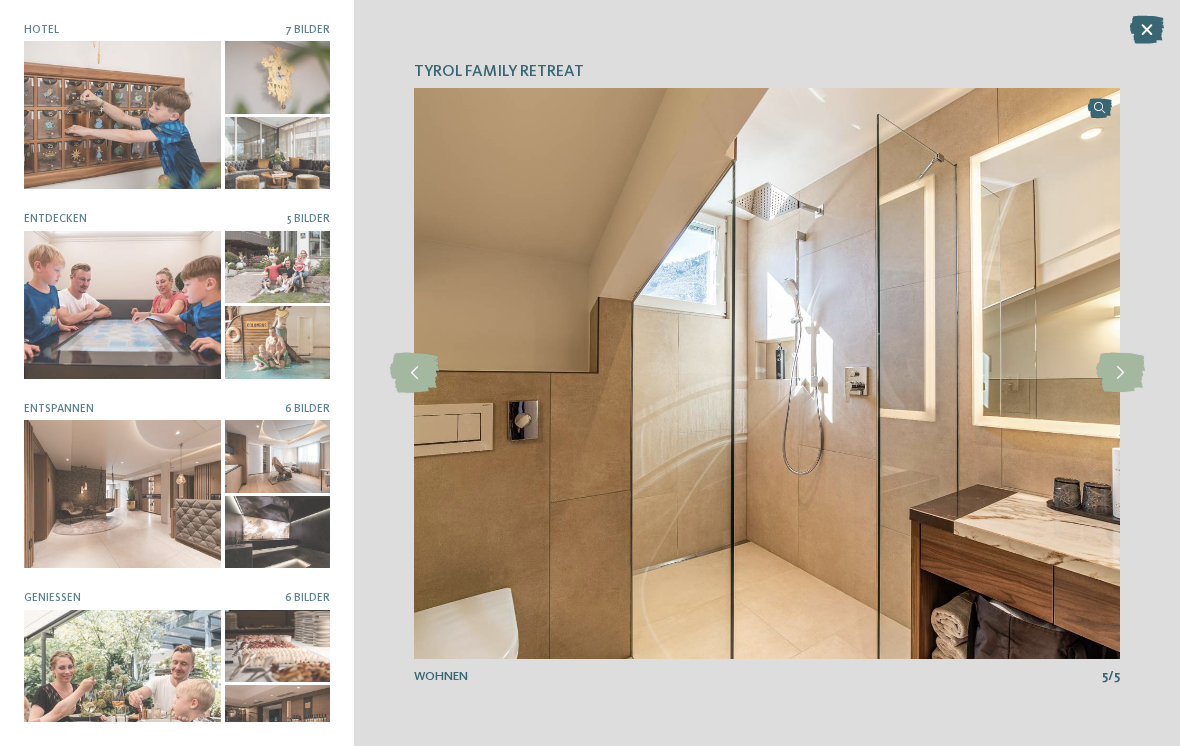 click at bounding box center (414, 373) 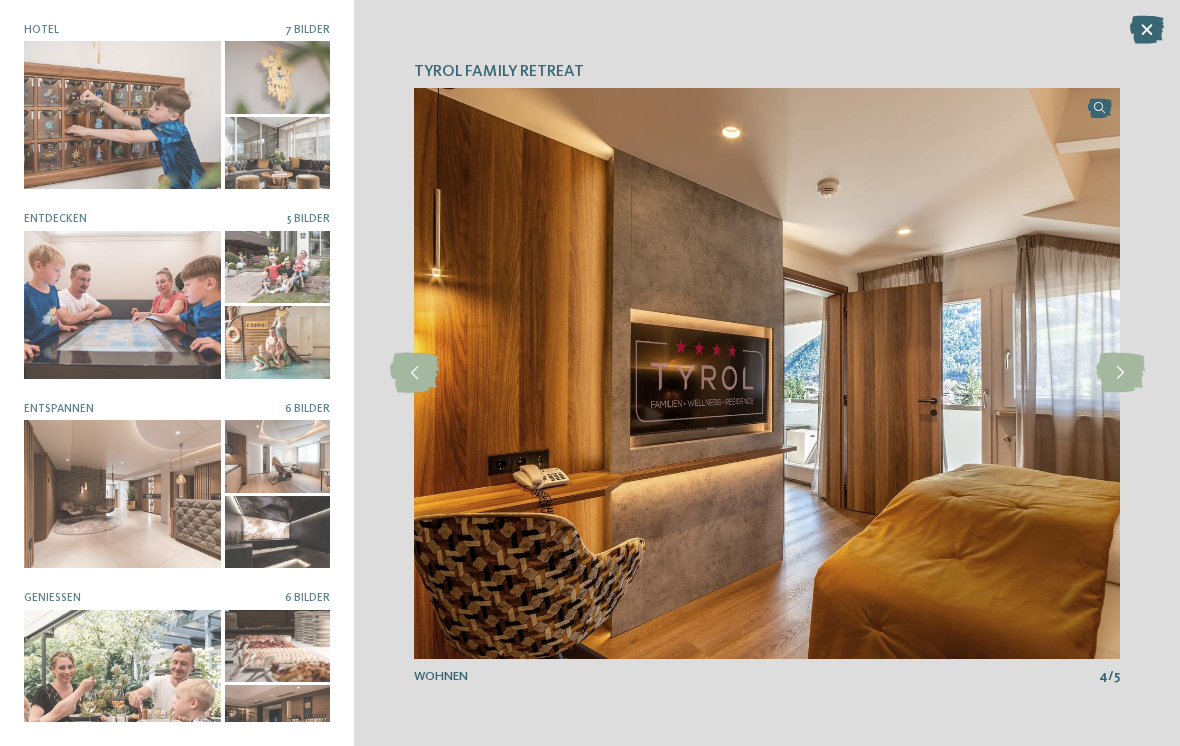 click at bounding box center (414, 373) 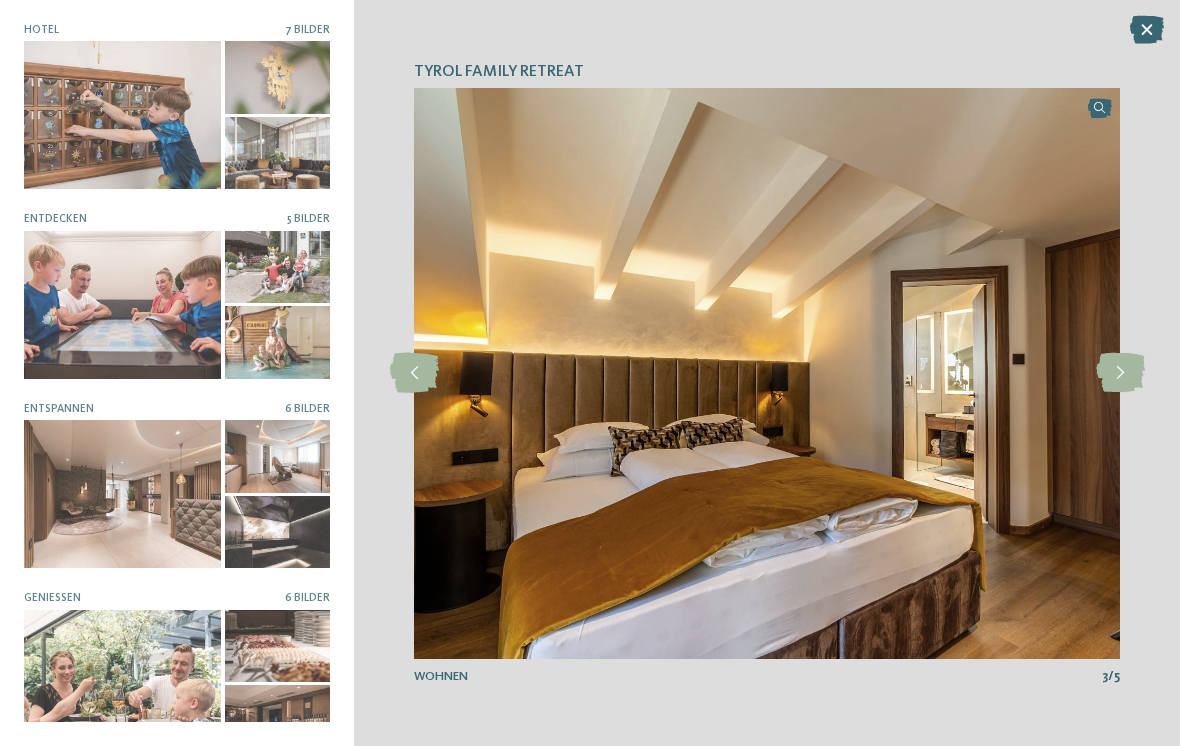 click at bounding box center [122, 305] 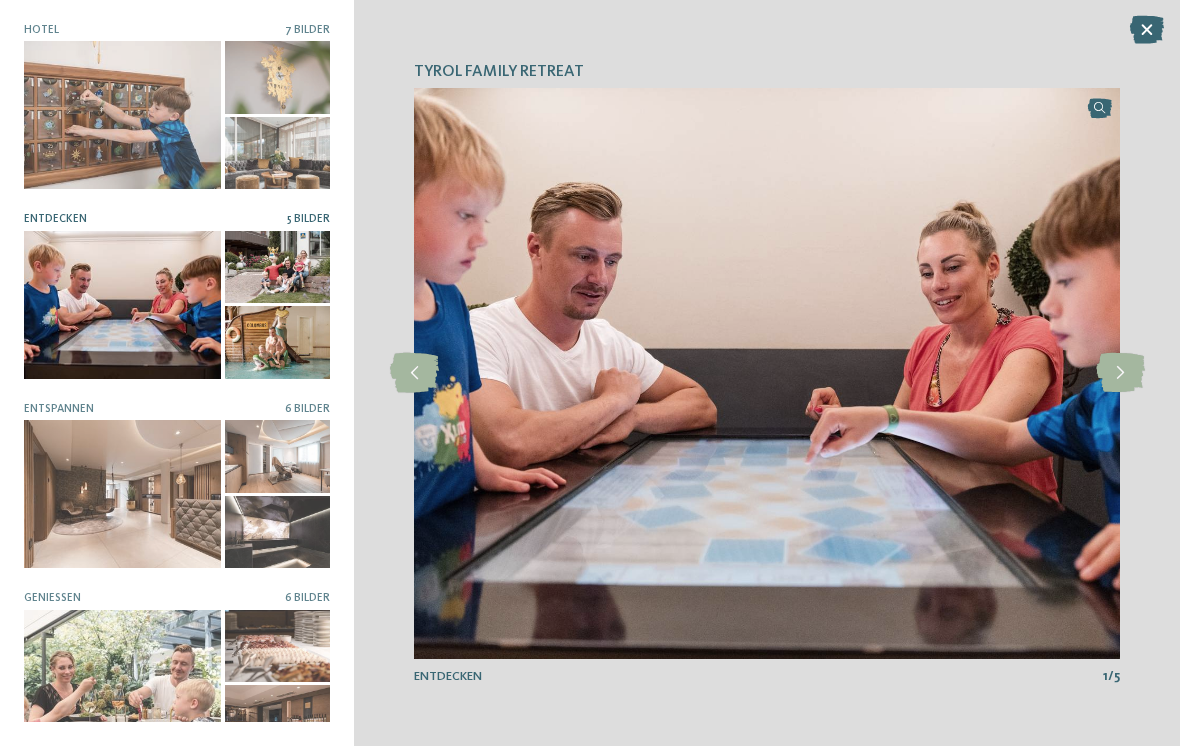 click at bounding box center [414, 373] 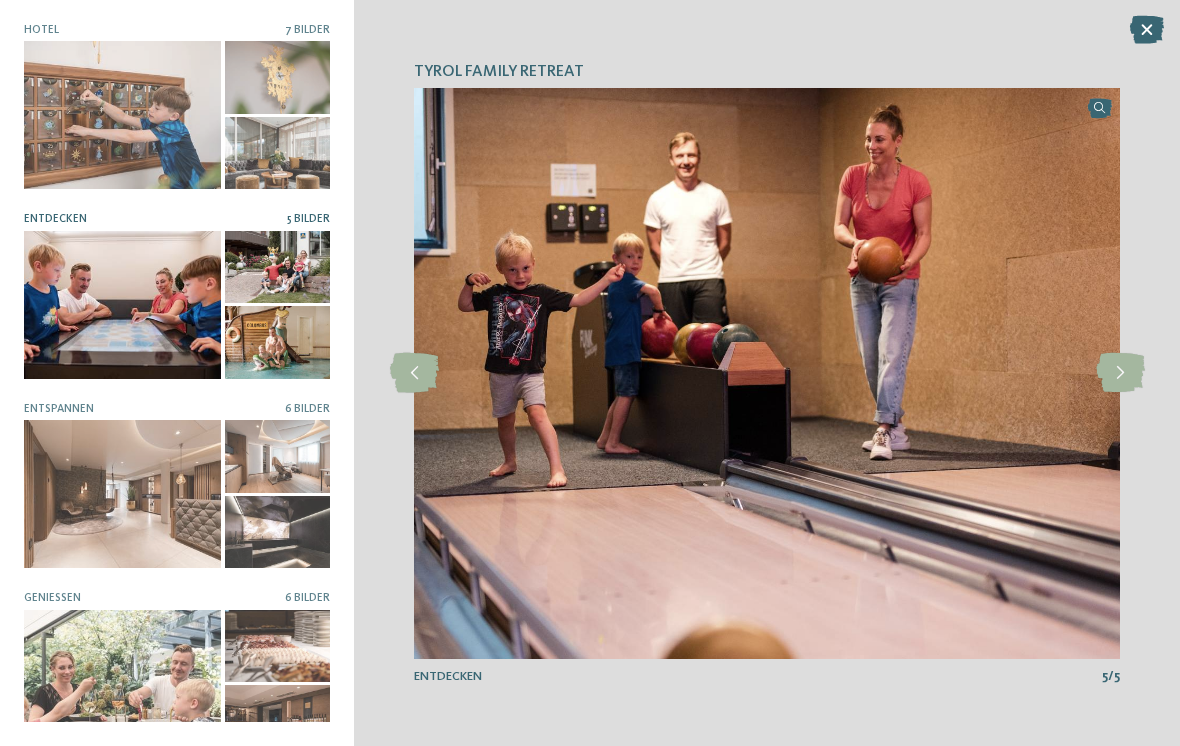click at bounding box center (414, 373) 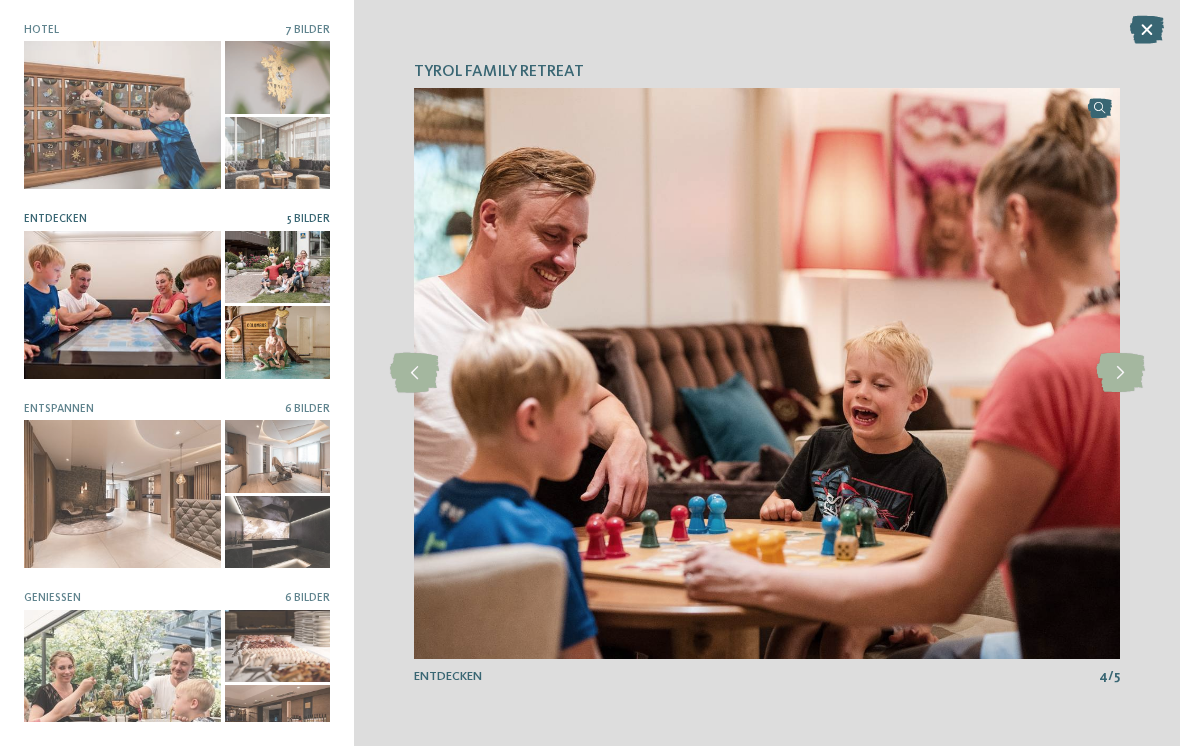 click at bounding box center [414, 373] 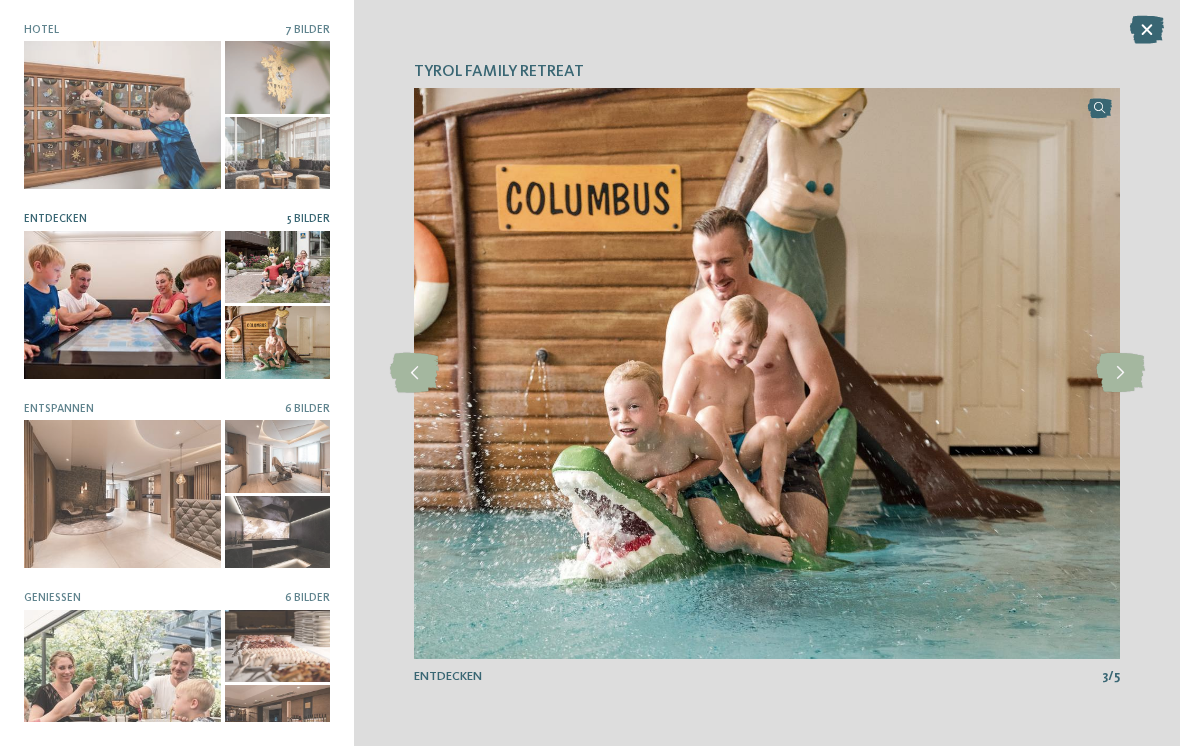 click at bounding box center [414, 373] 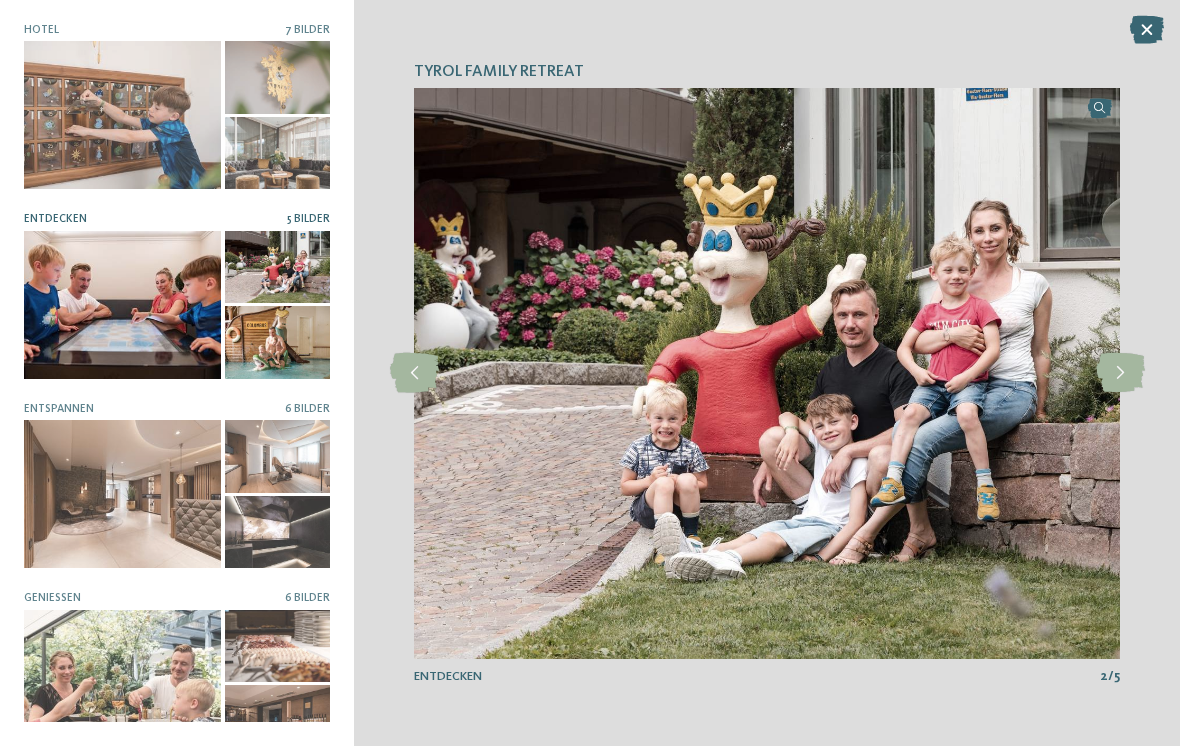 click at bounding box center [122, 305] 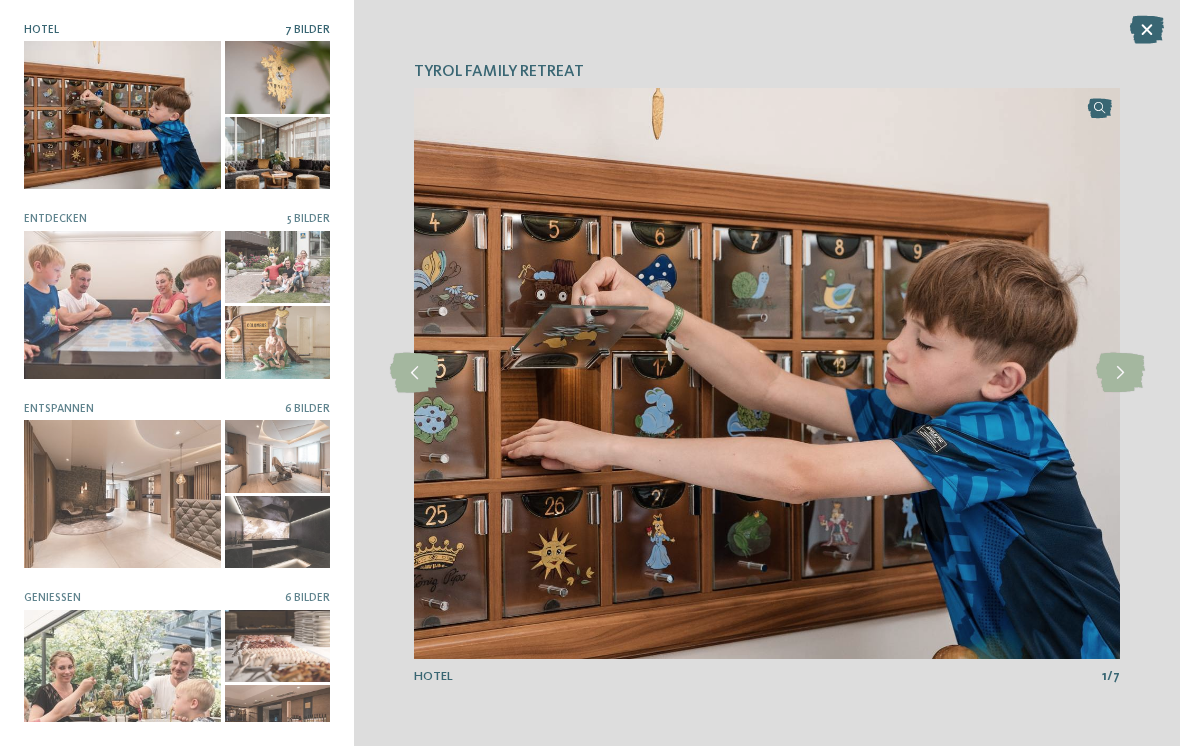 click at bounding box center (414, 373) 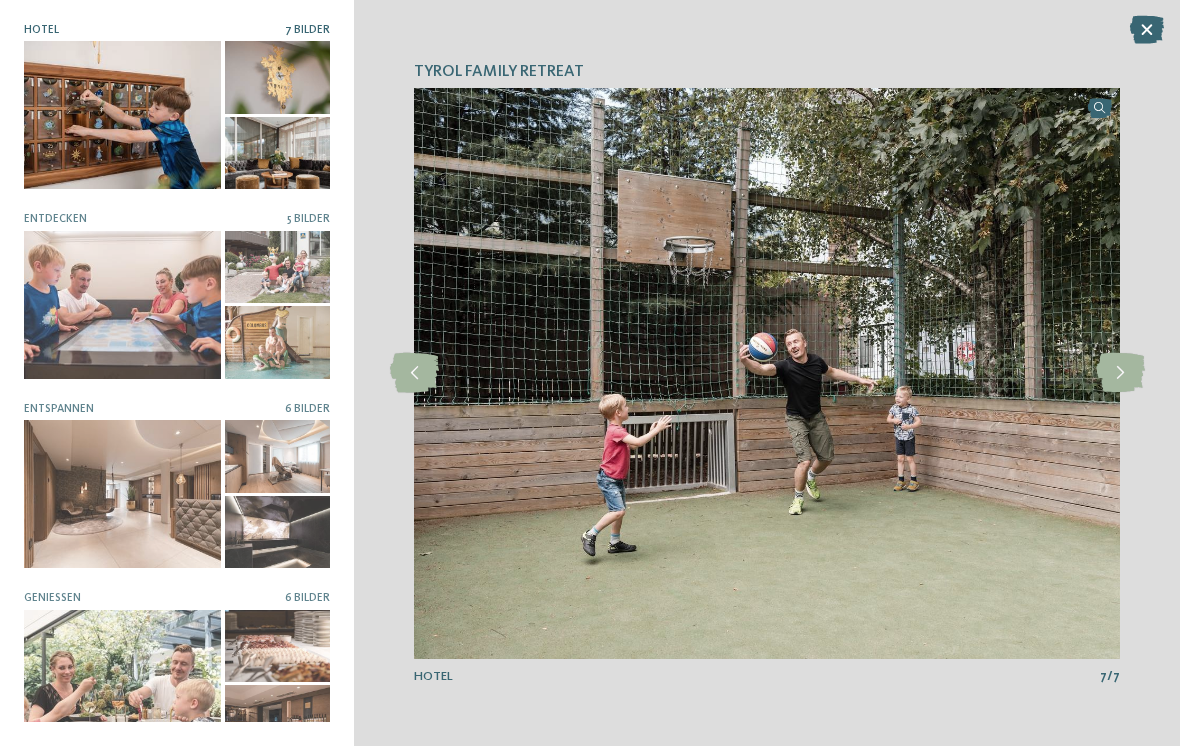 click at bounding box center [414, 373] 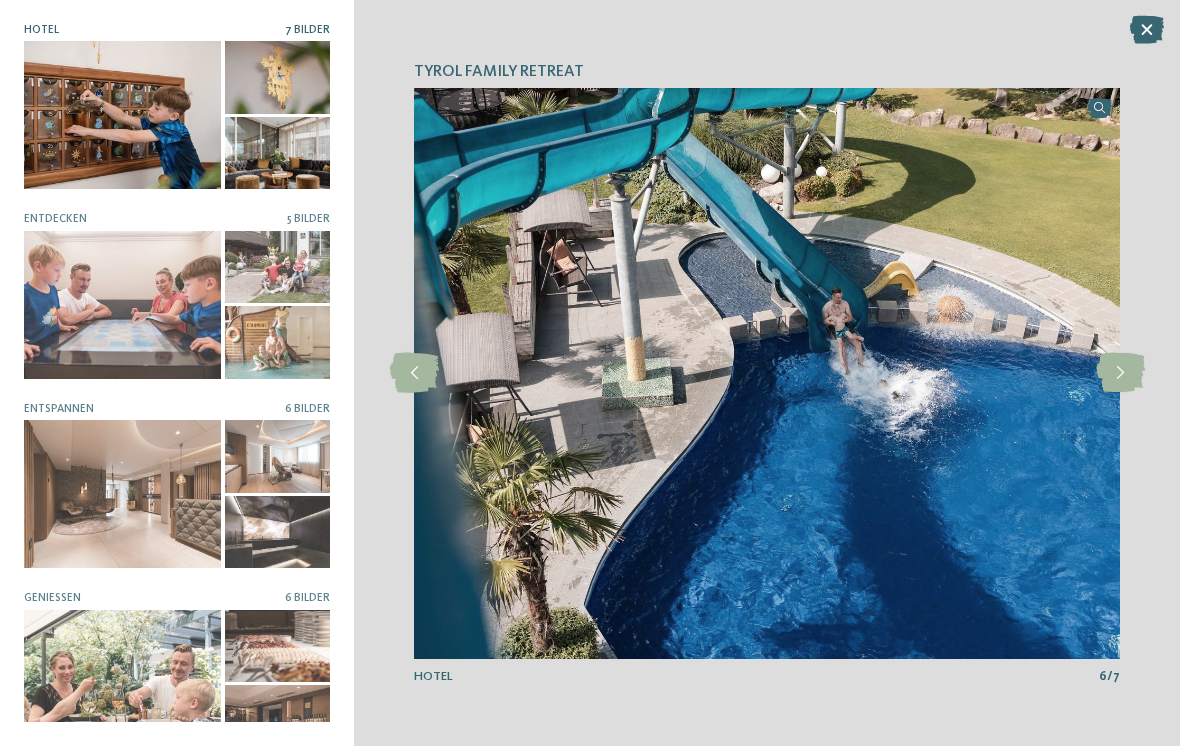 click at bounding box center (414, 373) 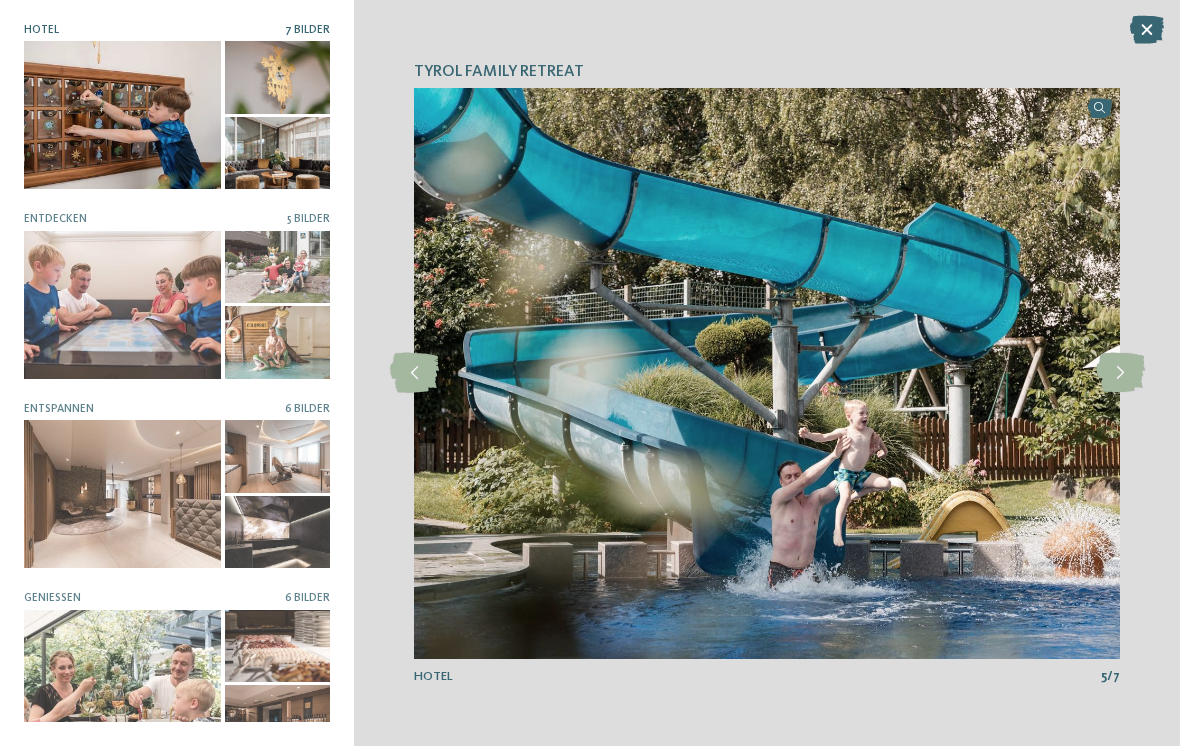 click at bounding box center (414, 373) 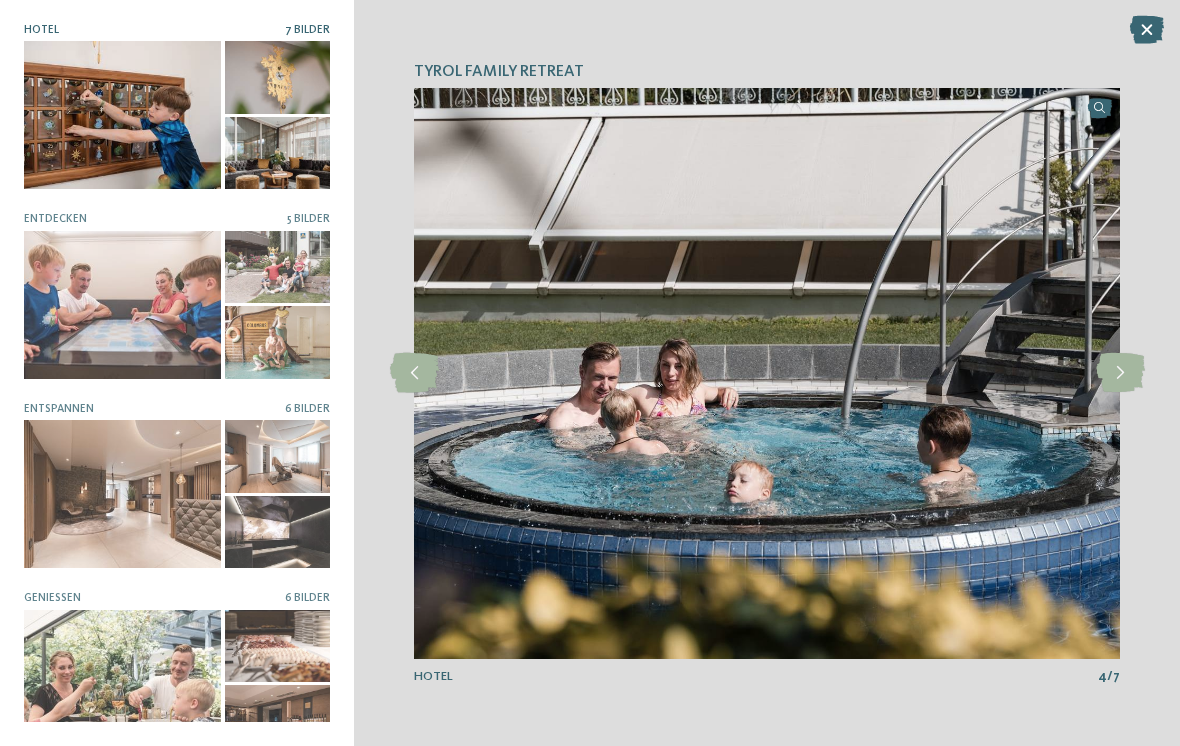 click at bounding box center (414, 373) 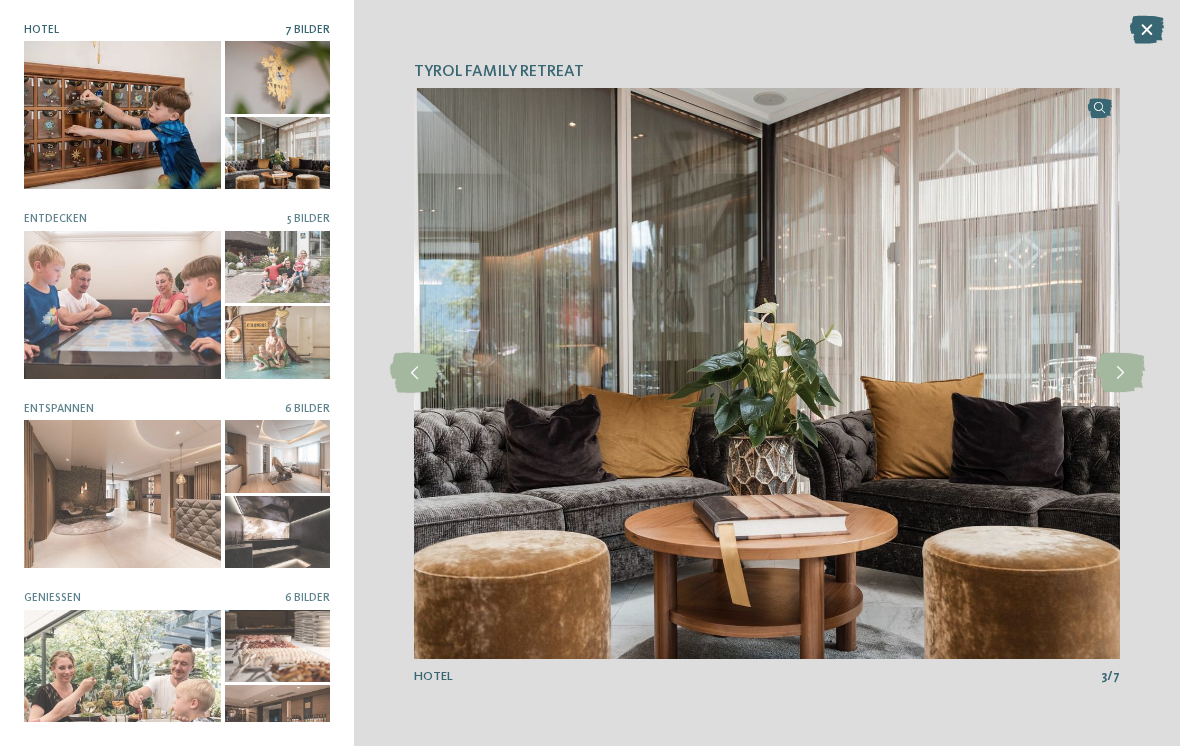 click at bounding box center (414, 373) 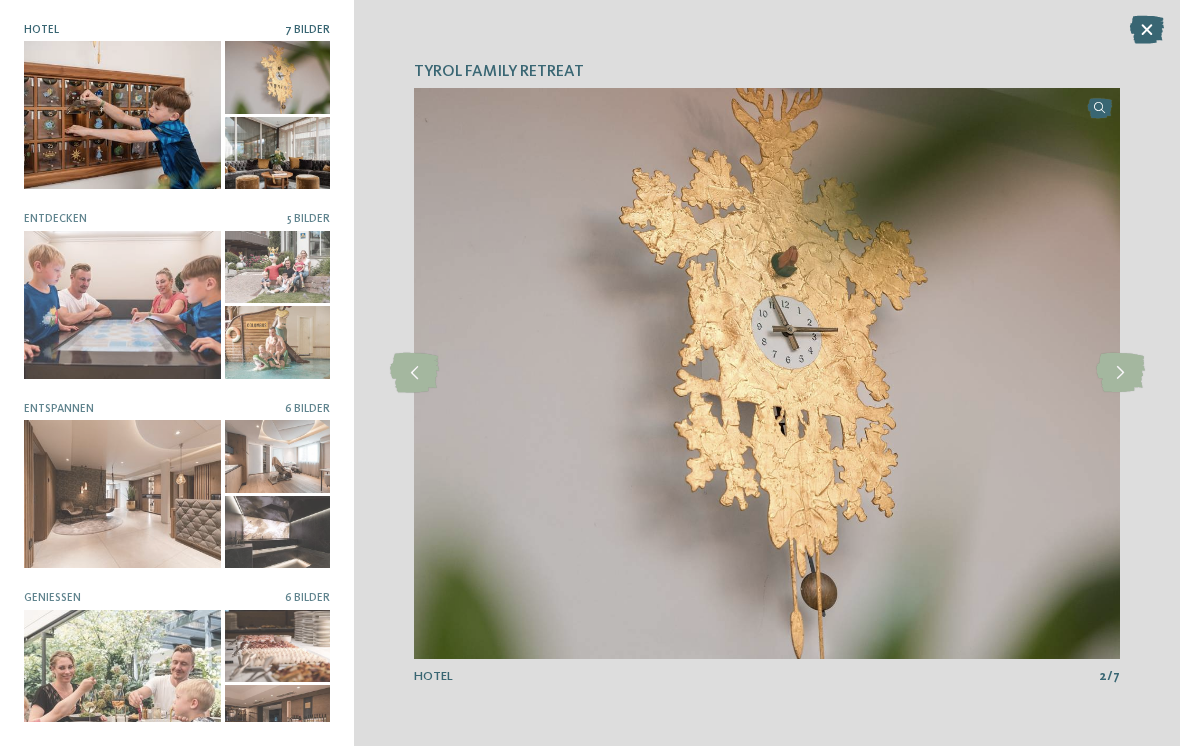 click at bounding box center (414, 373) 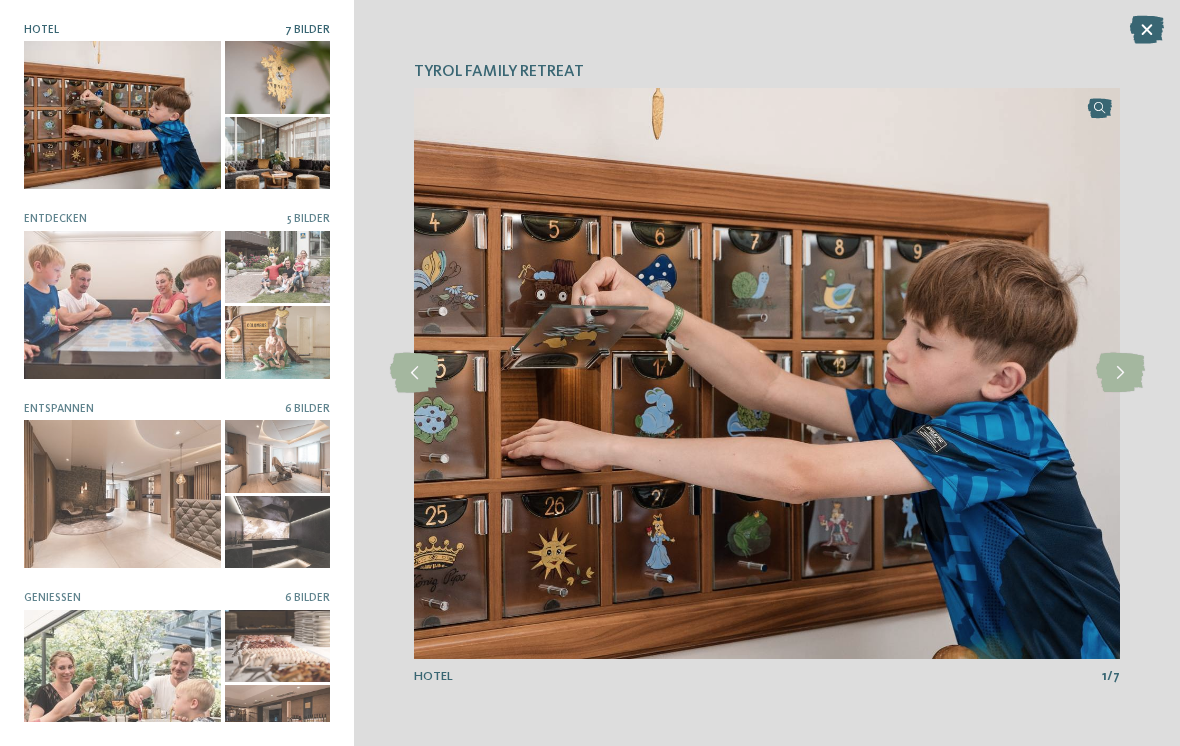 click at bounding box center (414, 373) 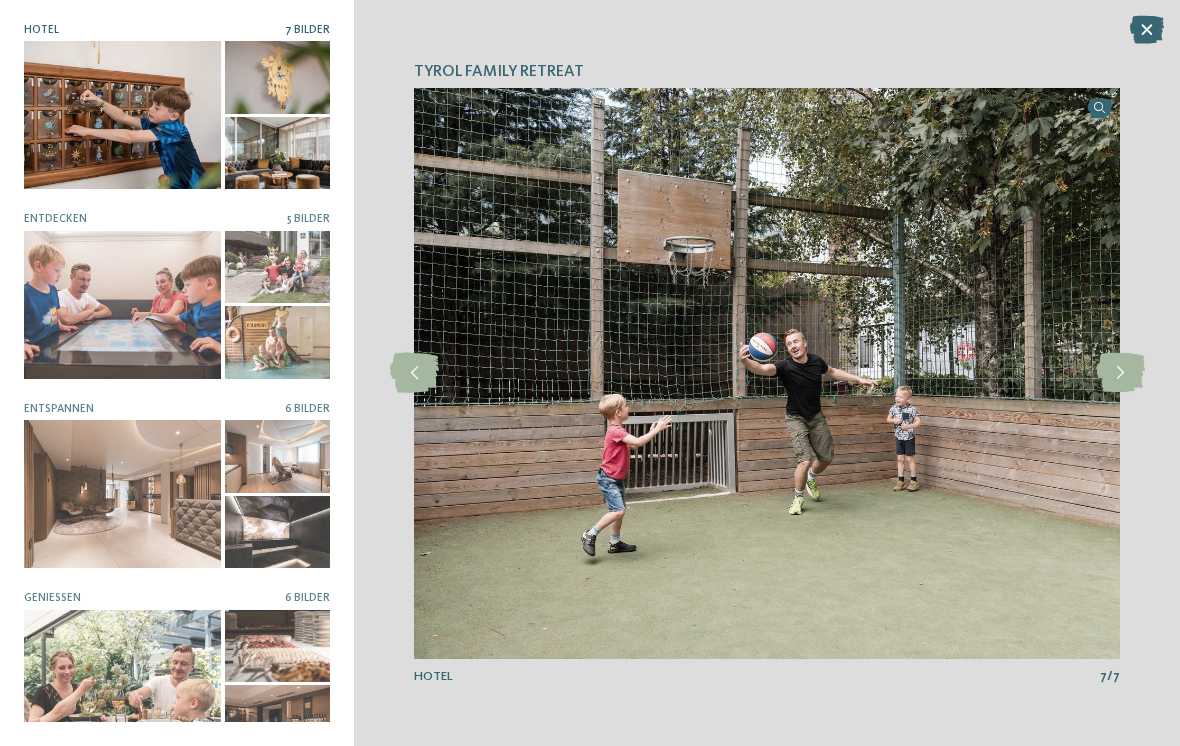 scroll, scrollTop: 0, scrollLeft: 0, axis: both 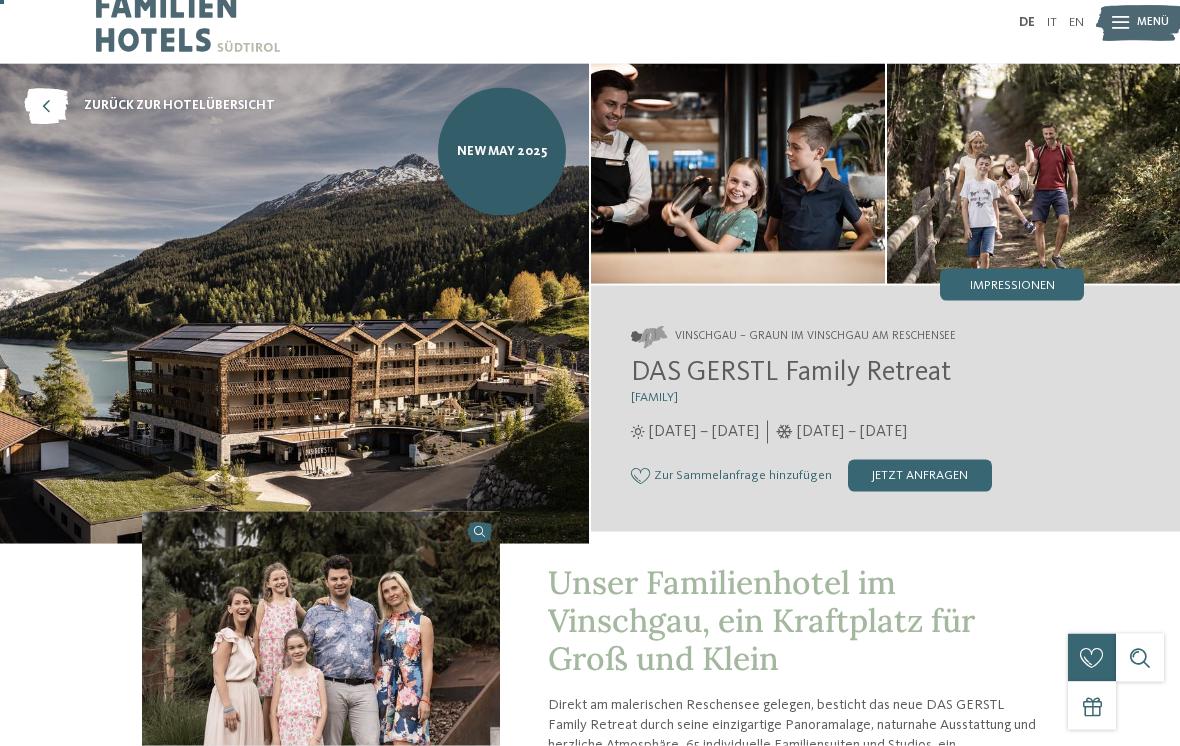 click at bounding box center [1034, 174] 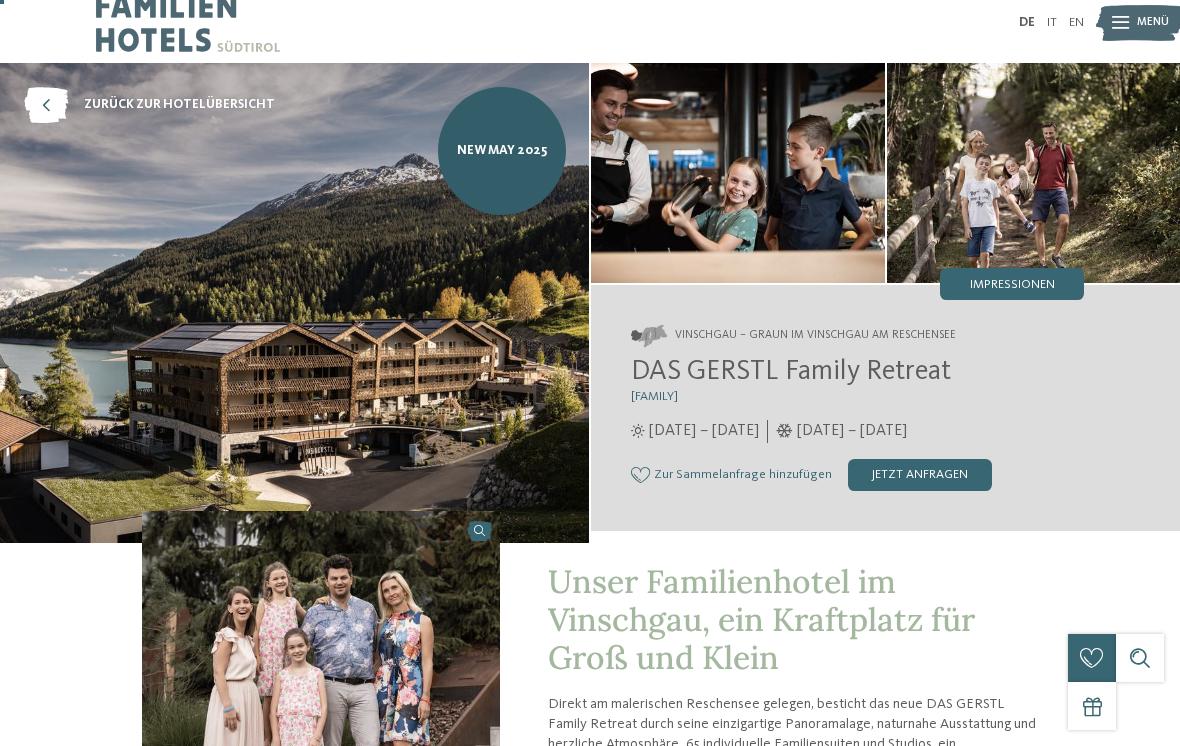 click on "Impressionen" at bounding box center [1012, 285] 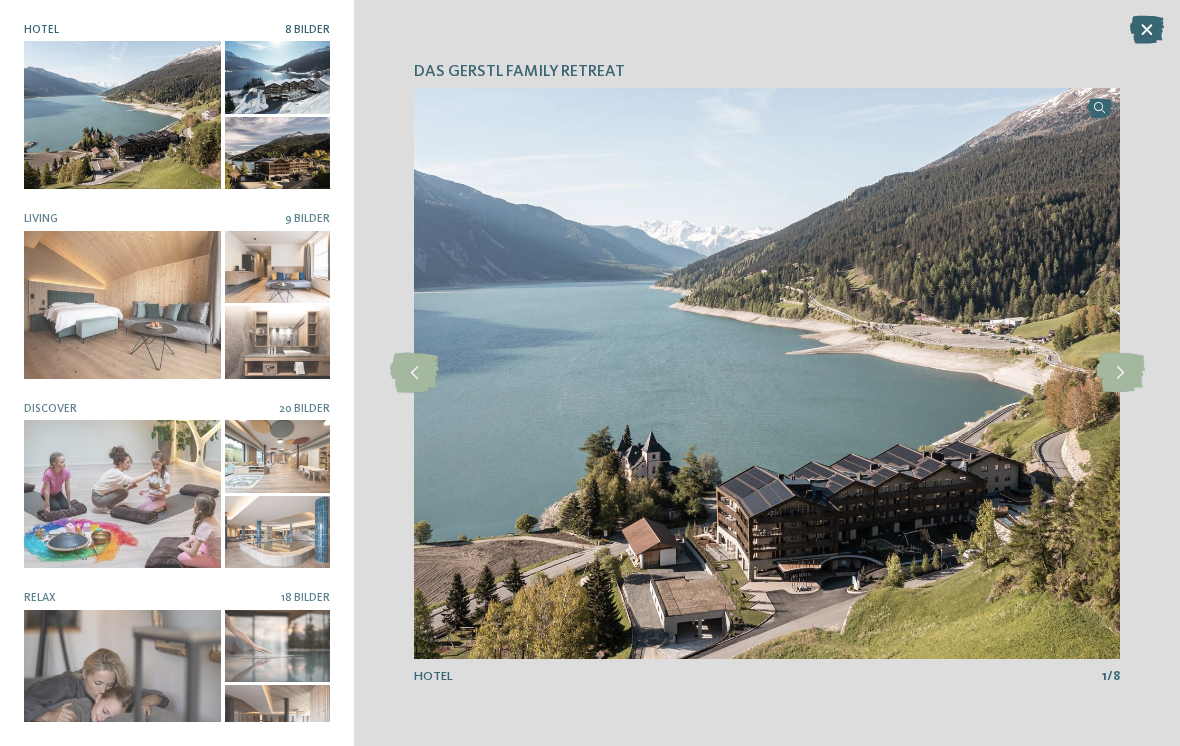 click at bounding box center [122, 115] 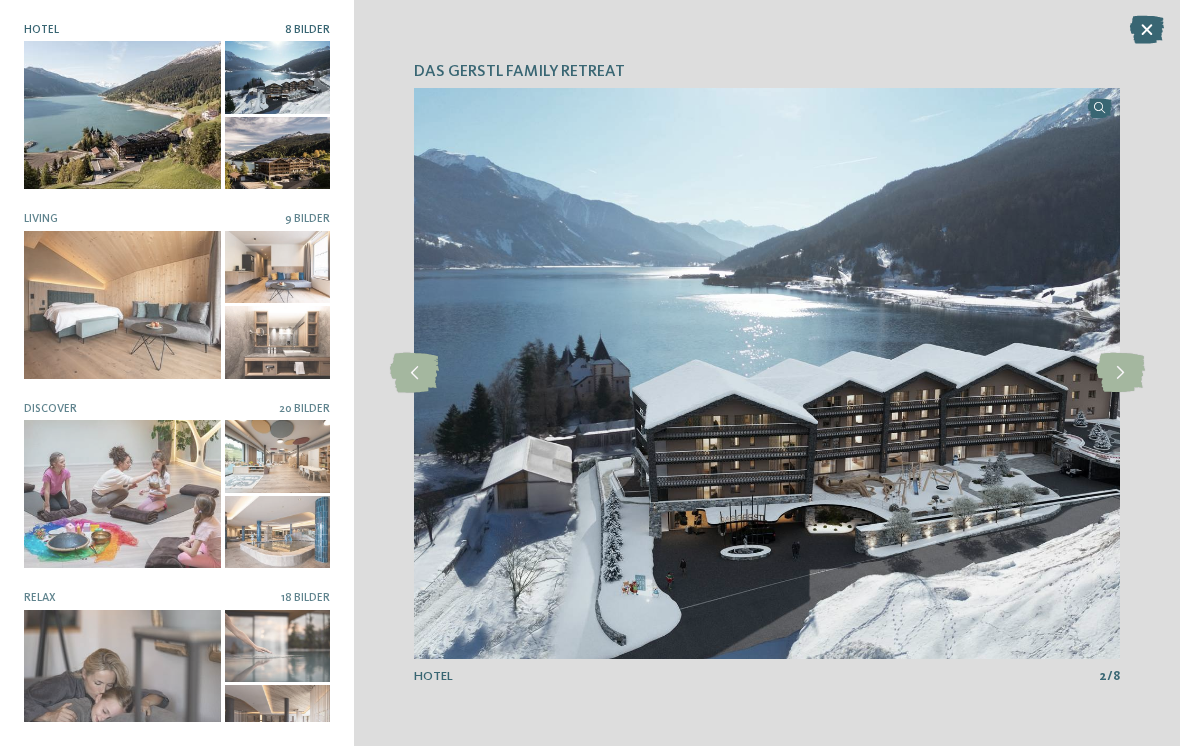 click at bounding box center [1120, 373] 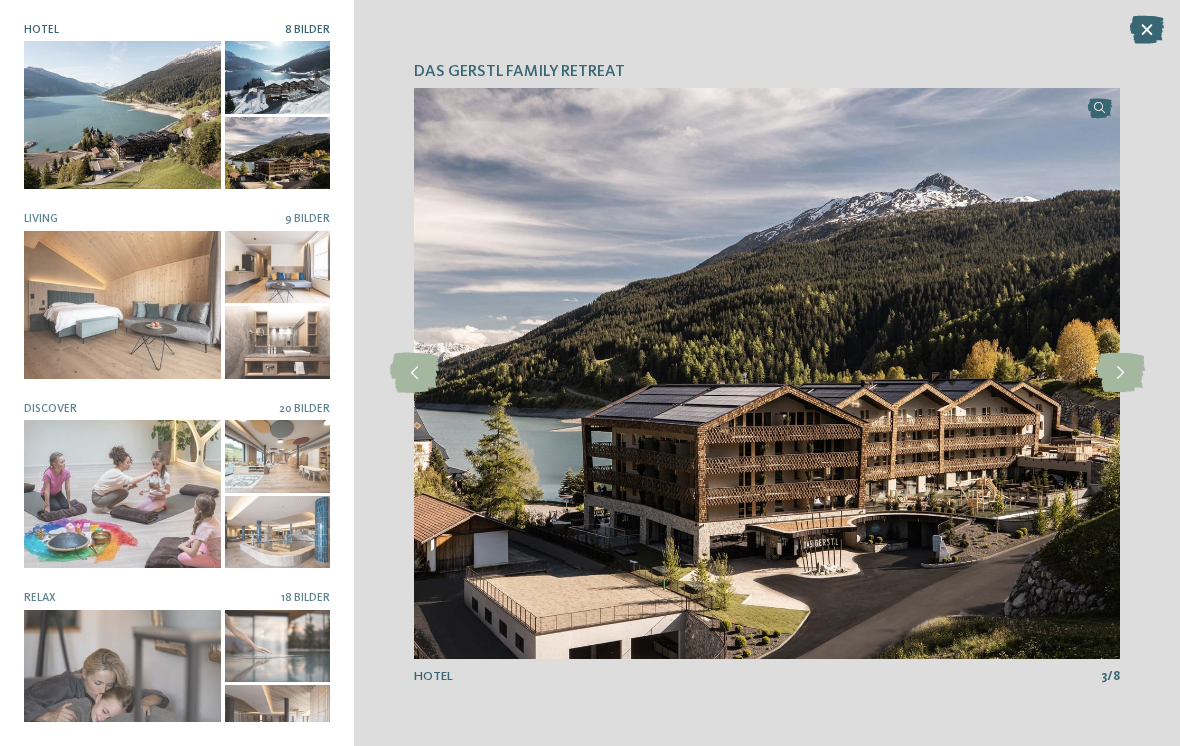 click at bounding box center [1120, 373] 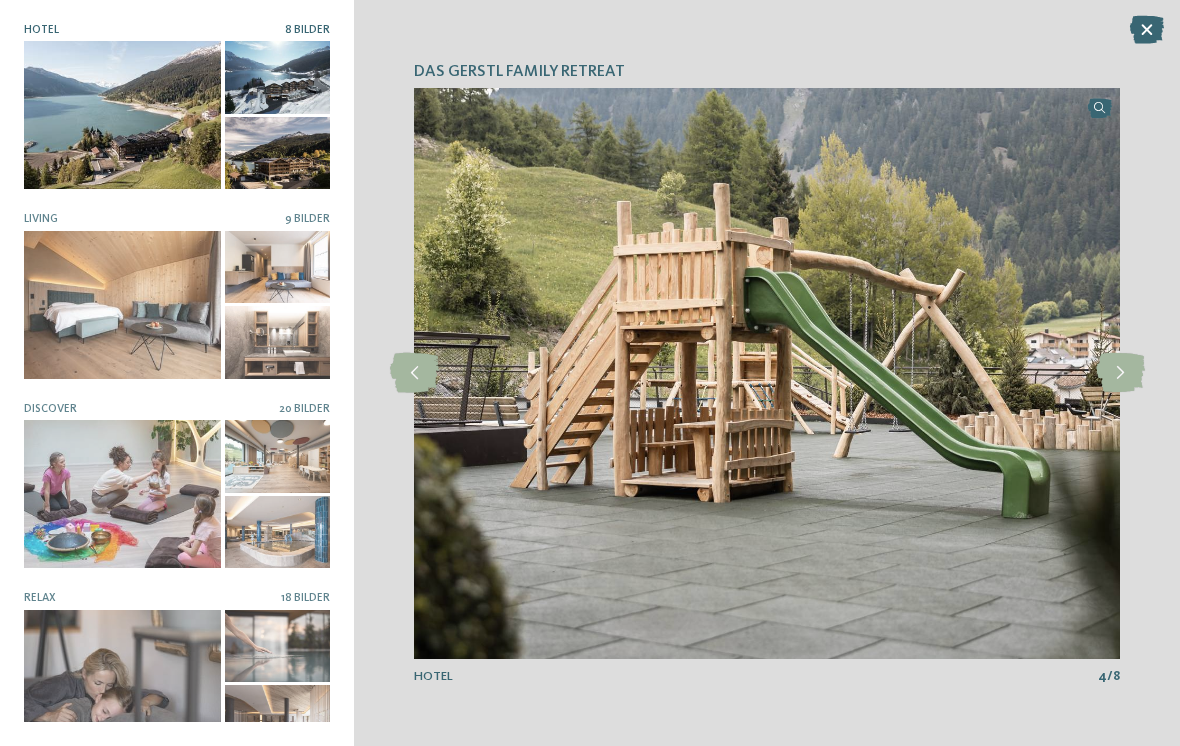 click at bounding box center [1120, 373] 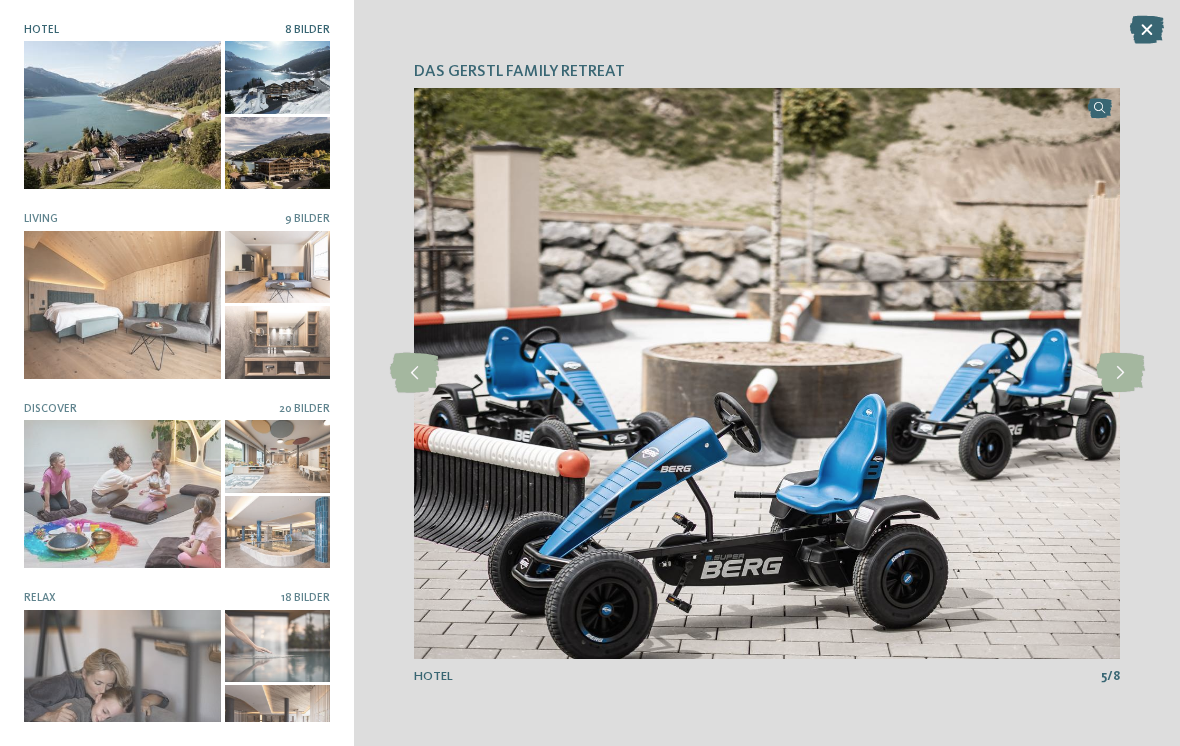 click at bounding box center [1120, 373] 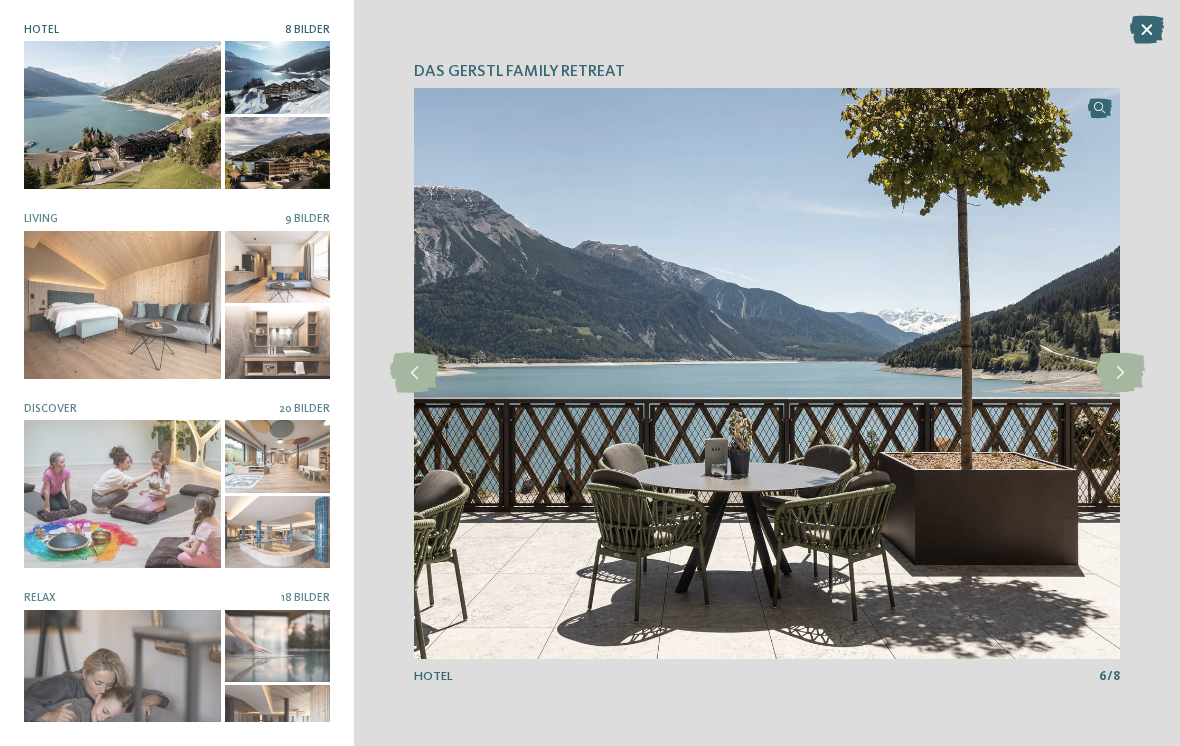click at bounding box center (1120, 373) 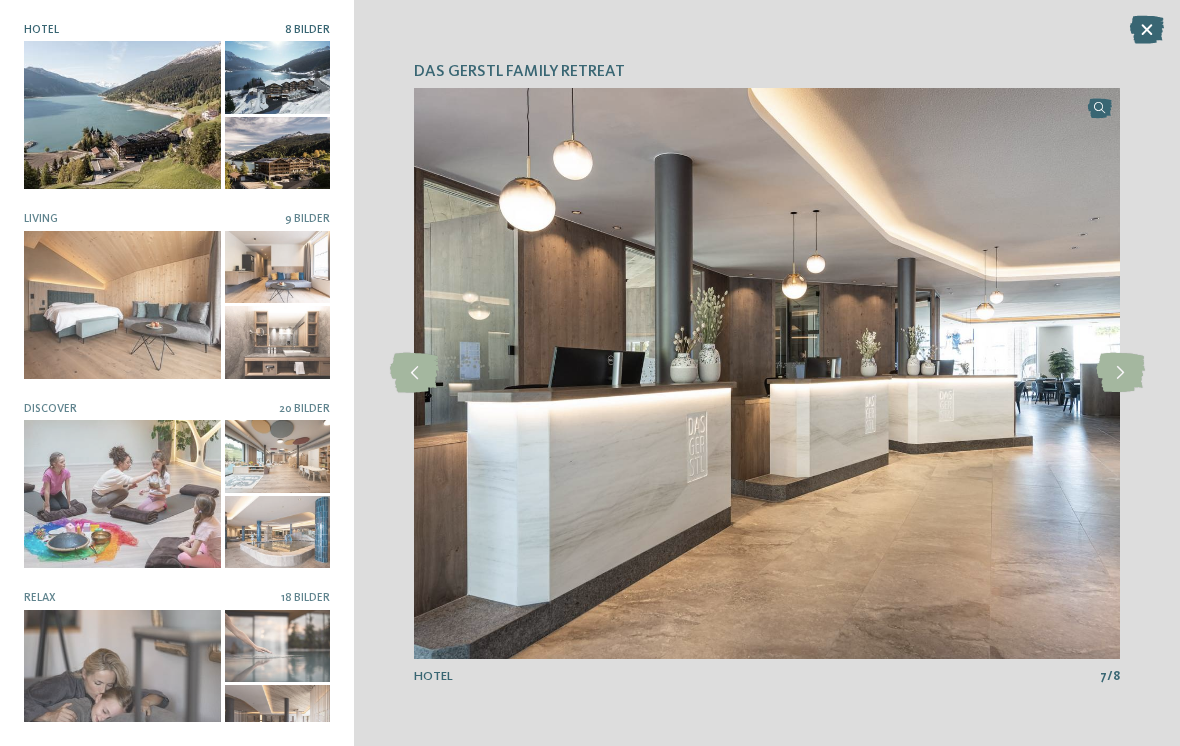 click at bounding box center (1120, 373) 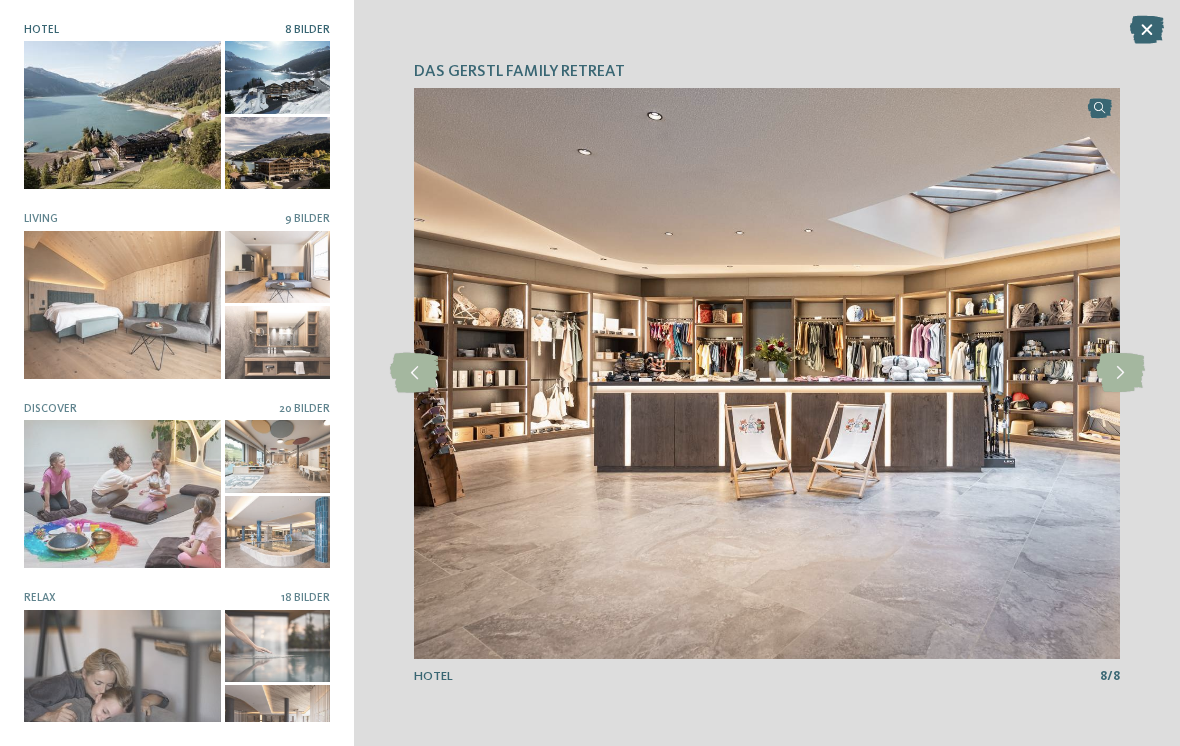 click at bounding box center (1120, 373) 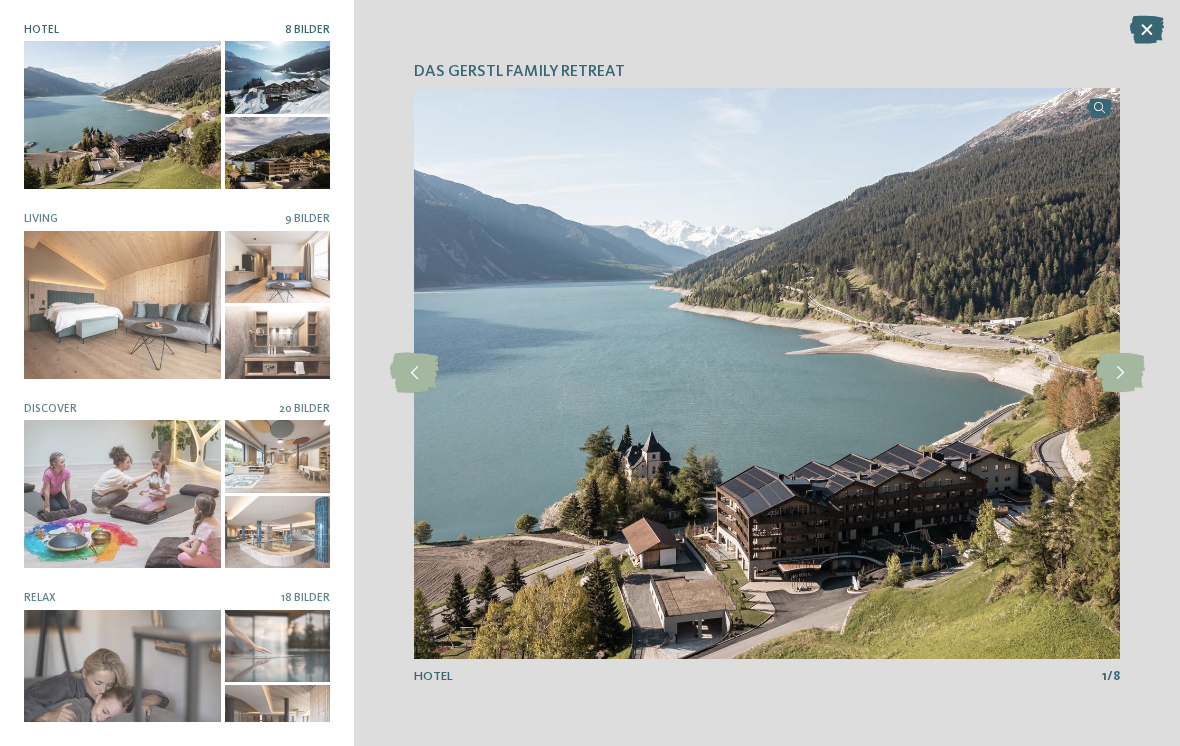 click at bounding box center [414, 373] 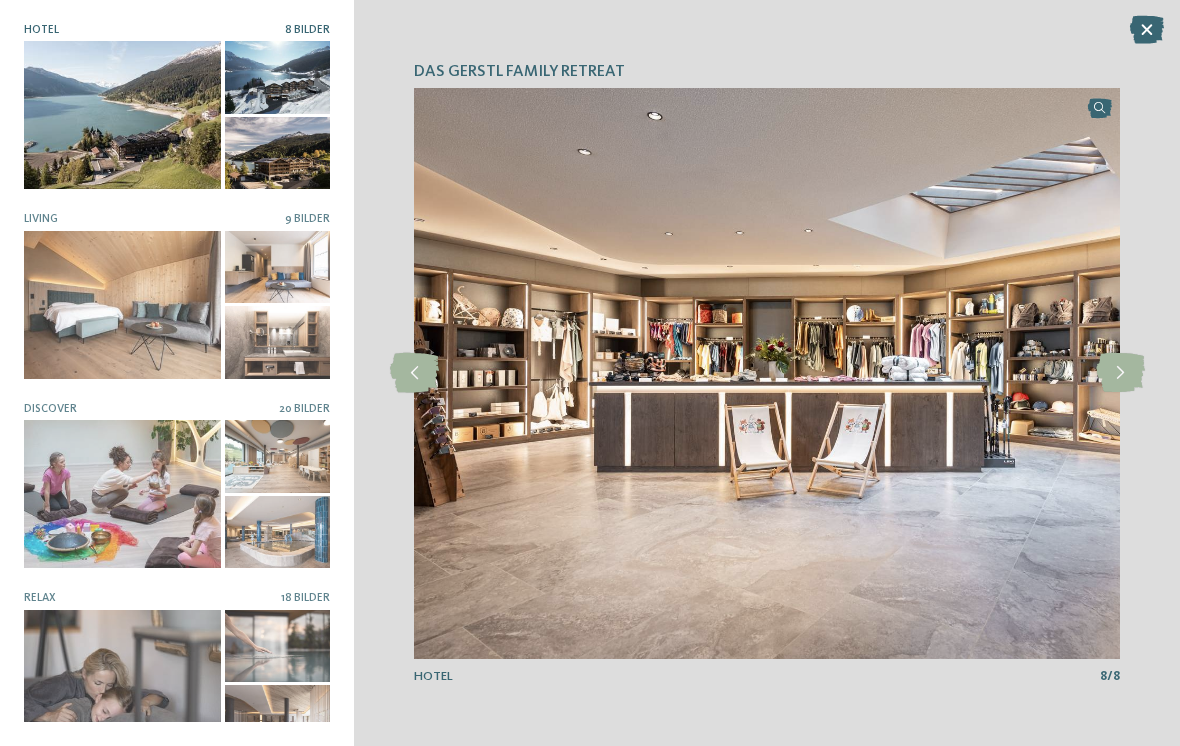 click at bounding box center (1120, 373) 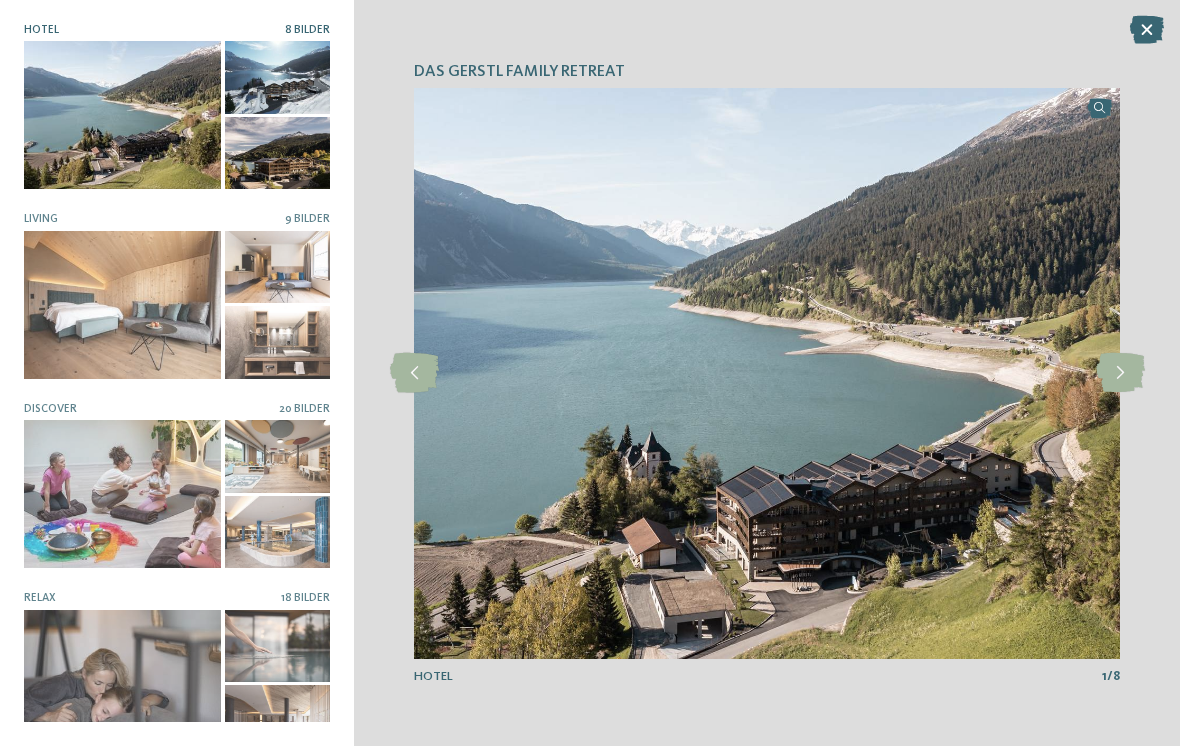 click at bounding box center (767, 373) 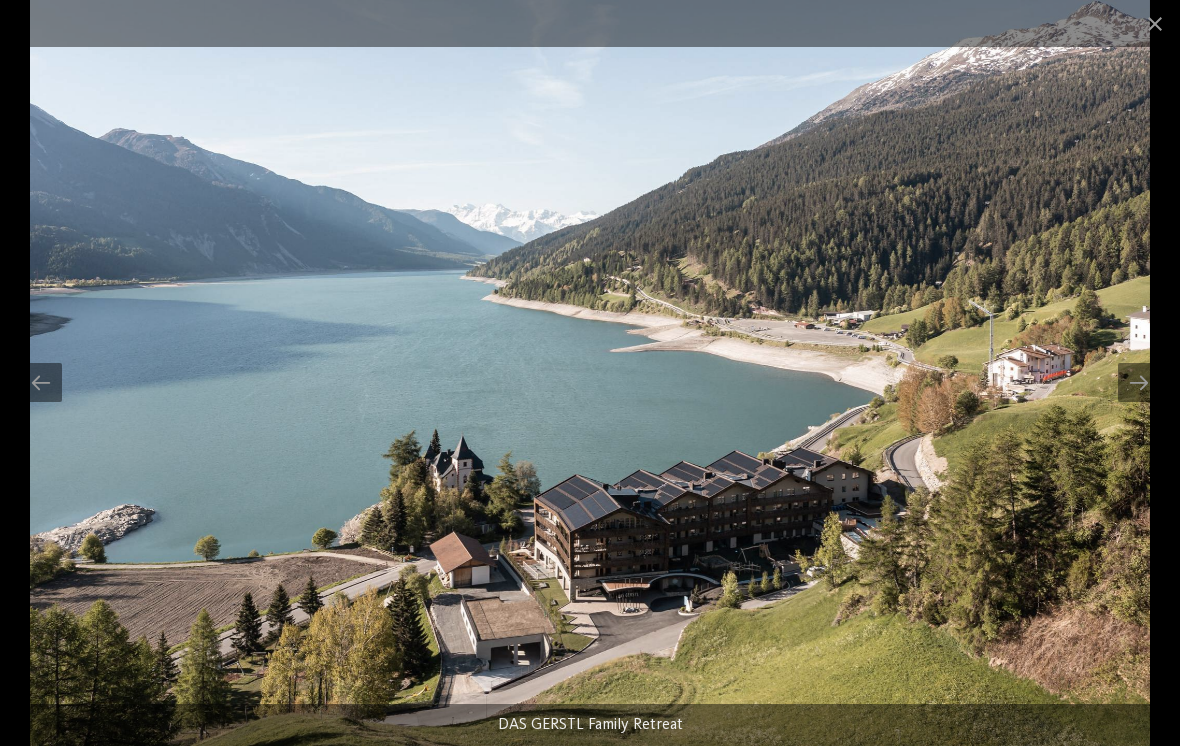 click at bounding box center (1139, 382) 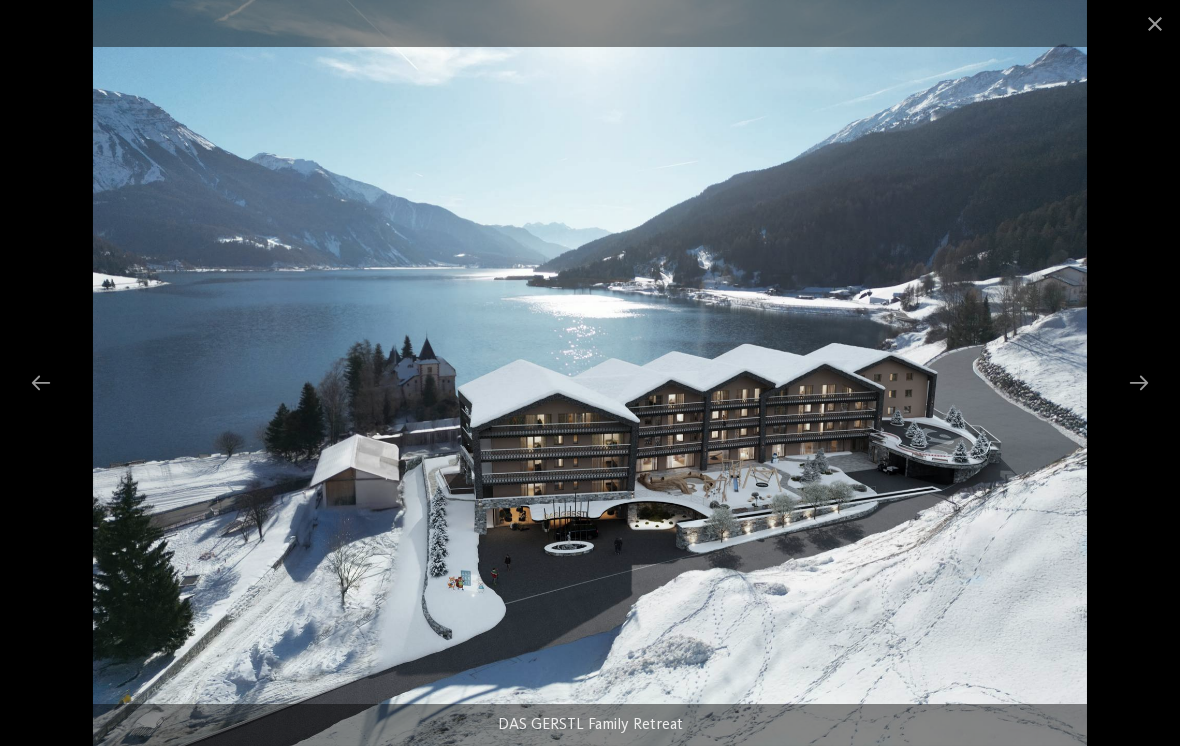 click at bounding box center [1139, 382] 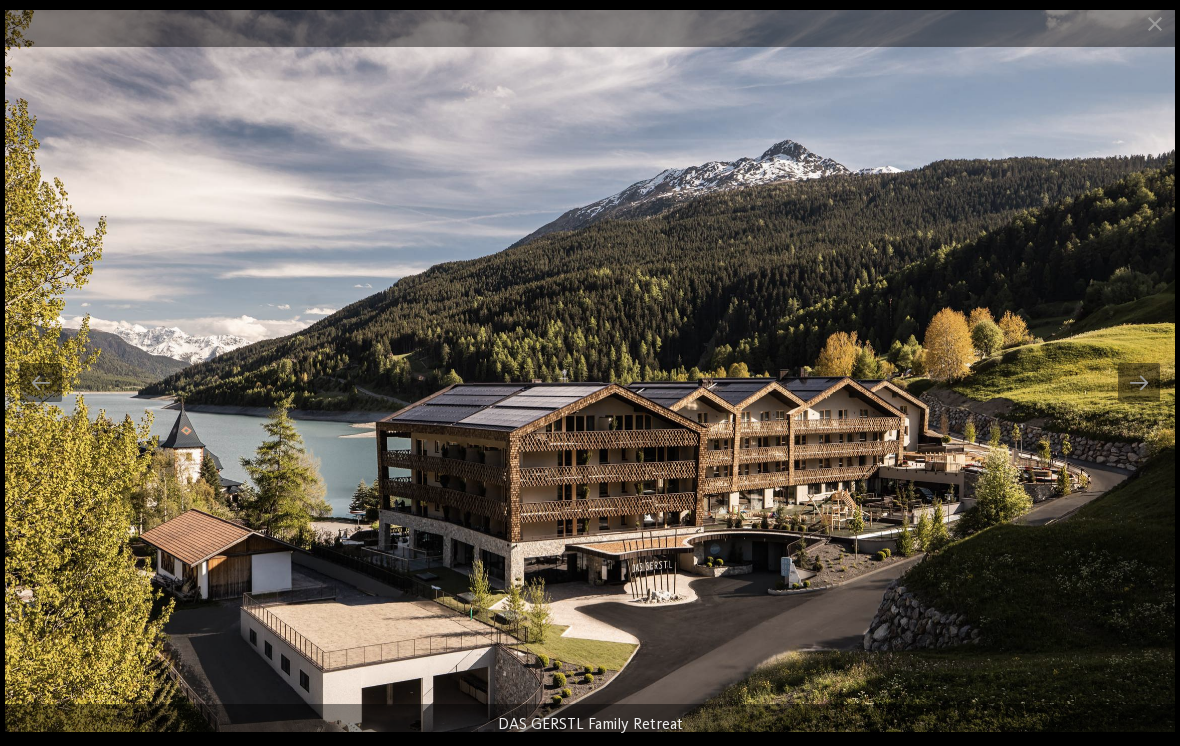 click at bounding box center (1155, 23) 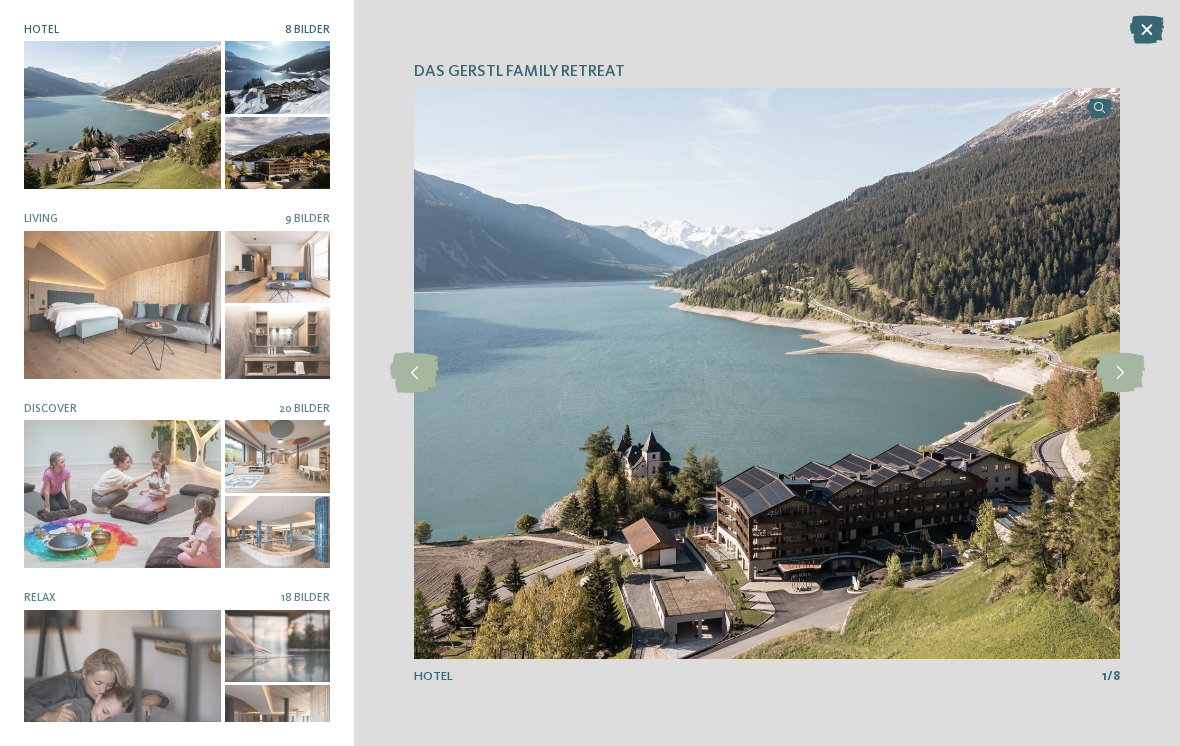 click at bounding box center [122, 305] 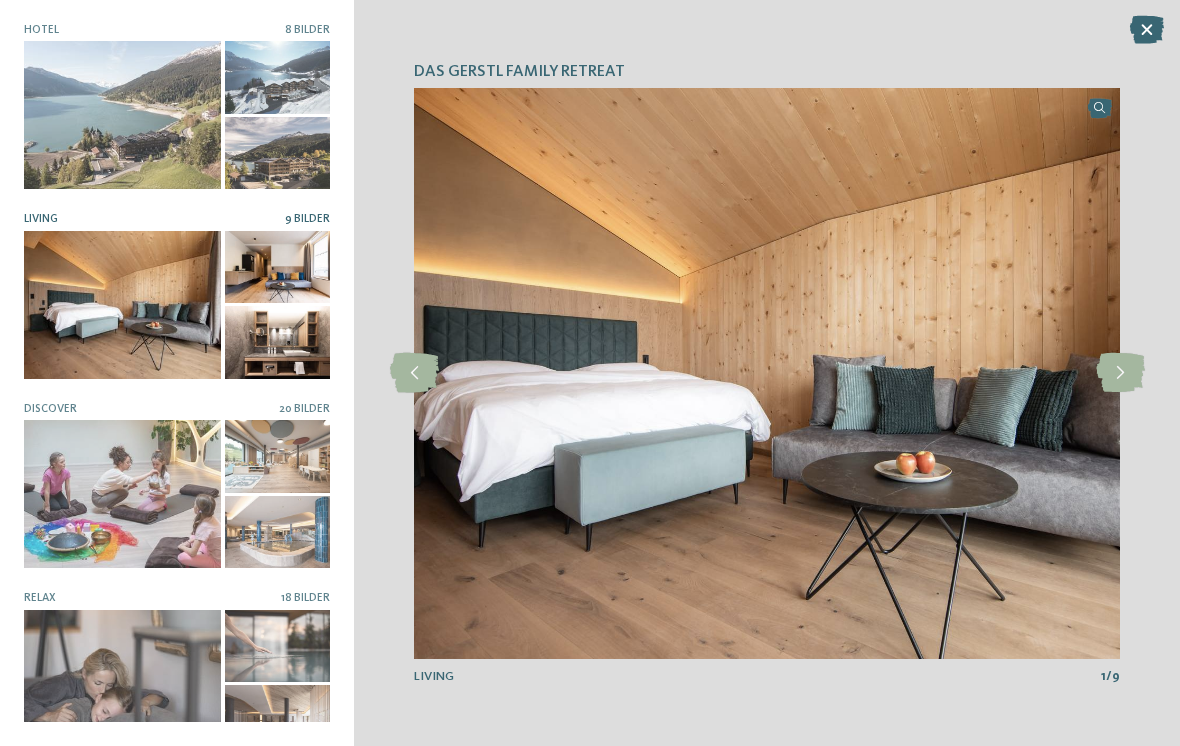 click at bounding box center (1120, 373) 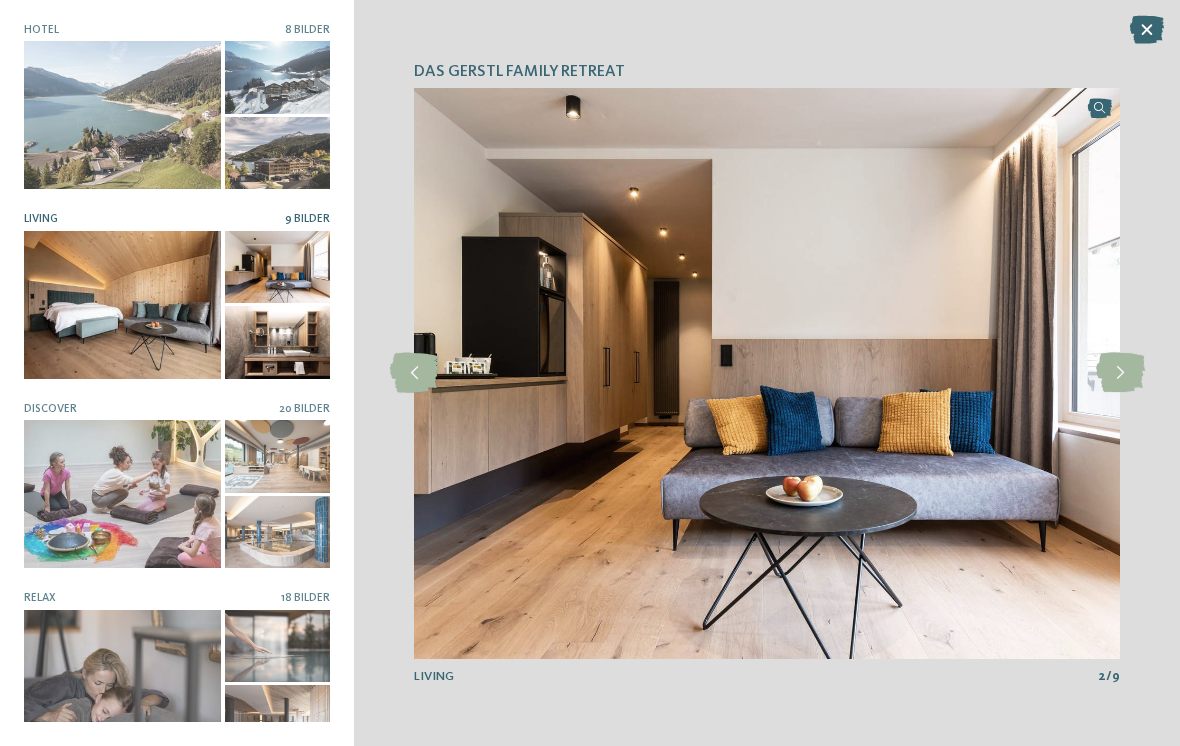 click at bounding box center (1120, 373) 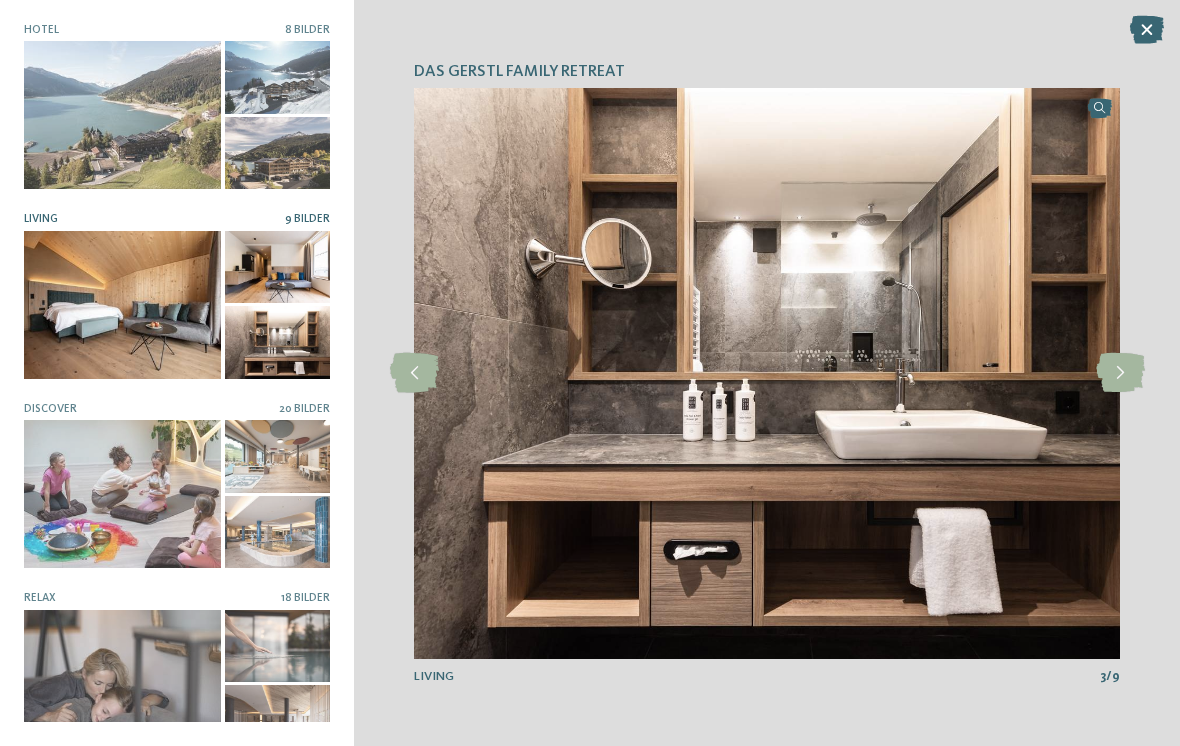 click at bounding box center (1120, 373) 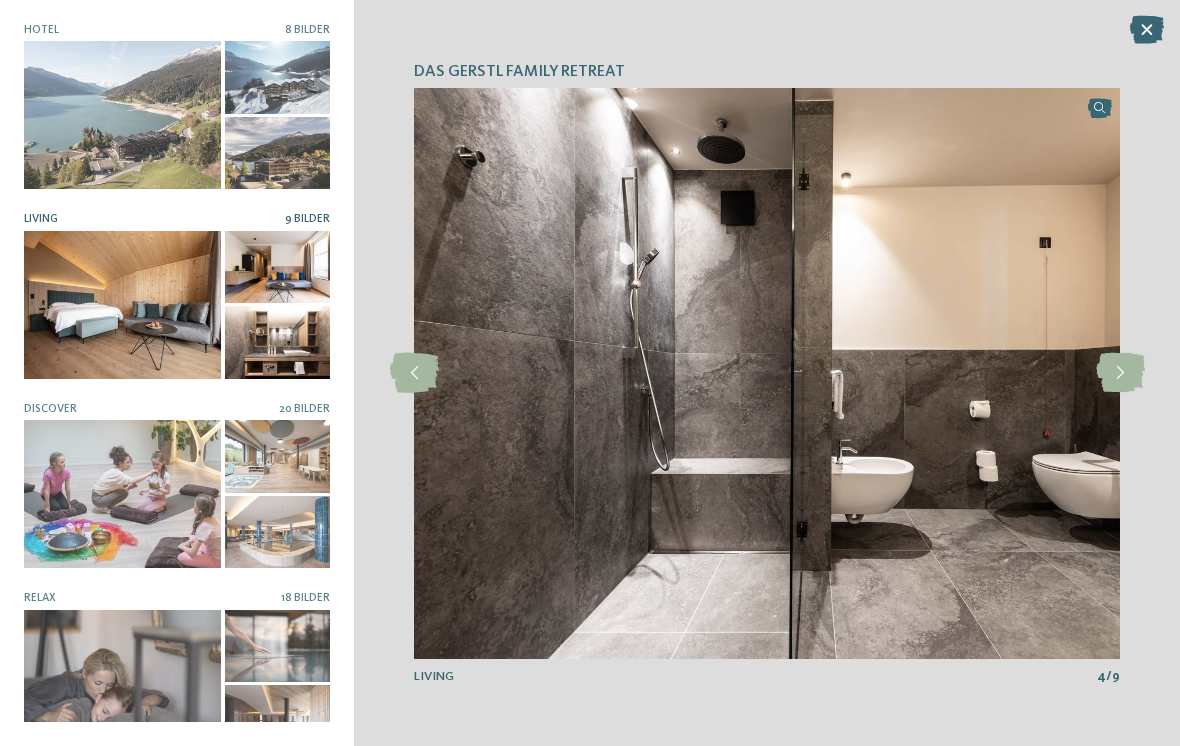 click at bounding box center [1120, 373] 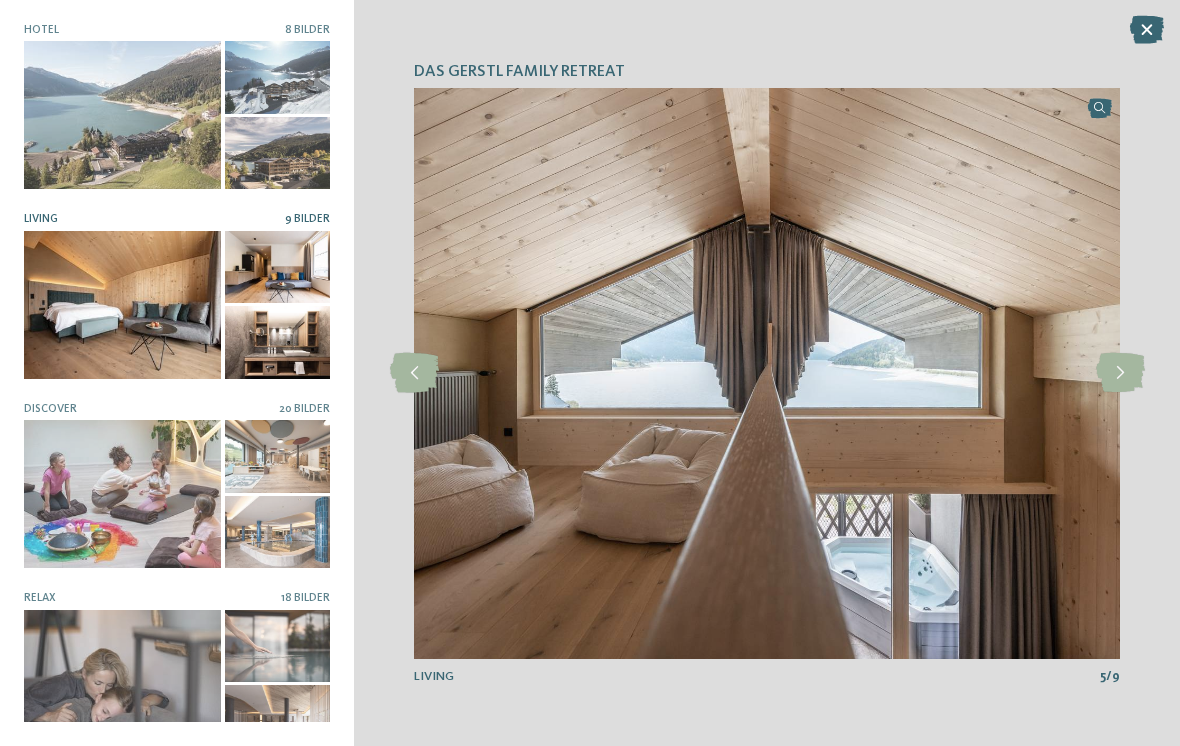 click at bounding box center (1120, 373) 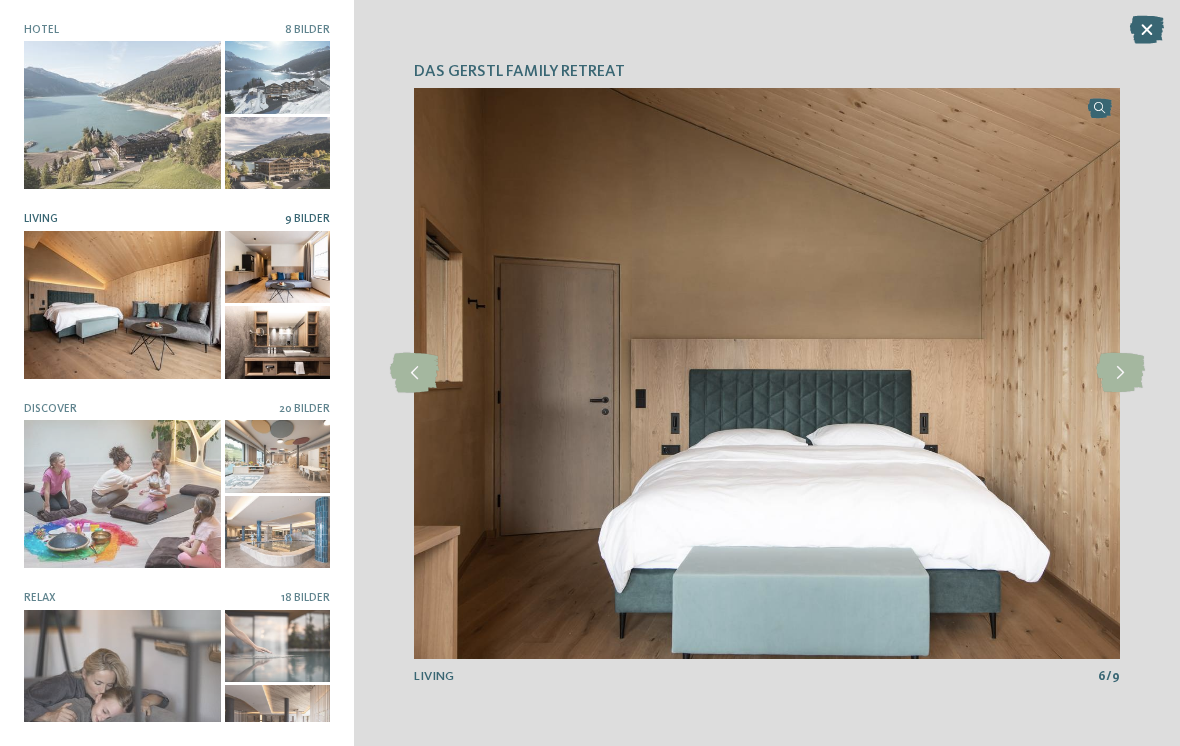 click at bounding box center [1120, 373] 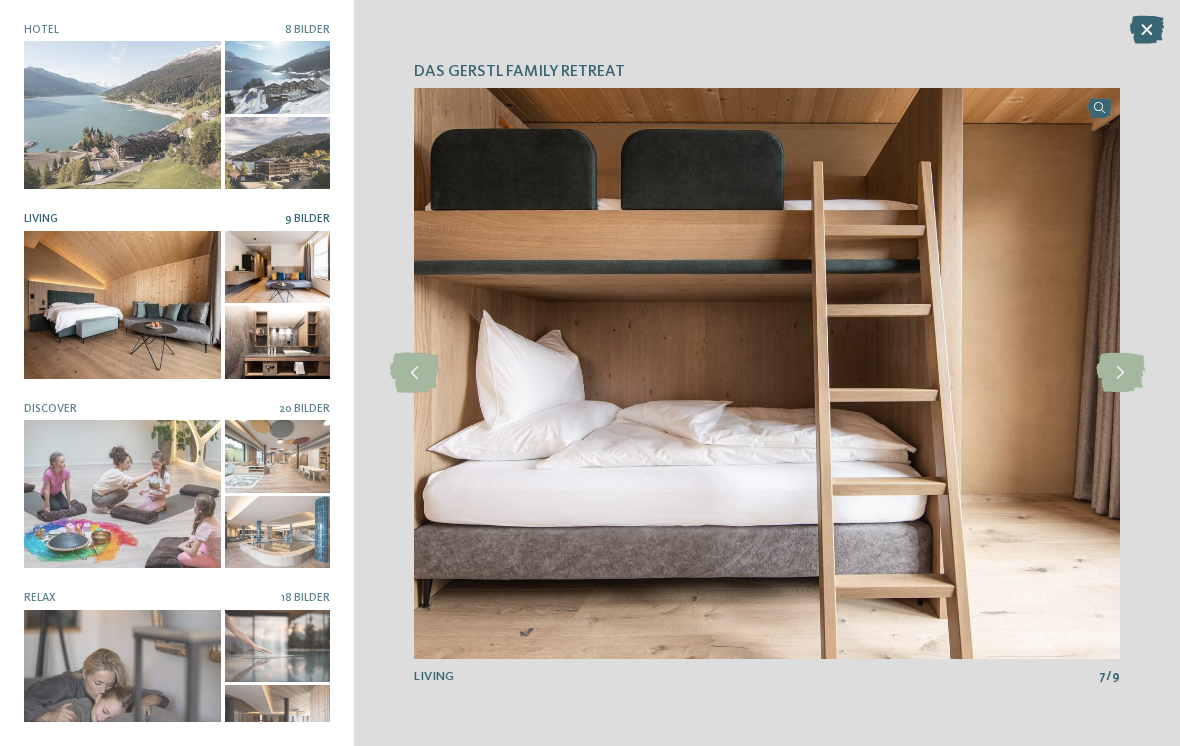 click at bounding box center [1120, 373] 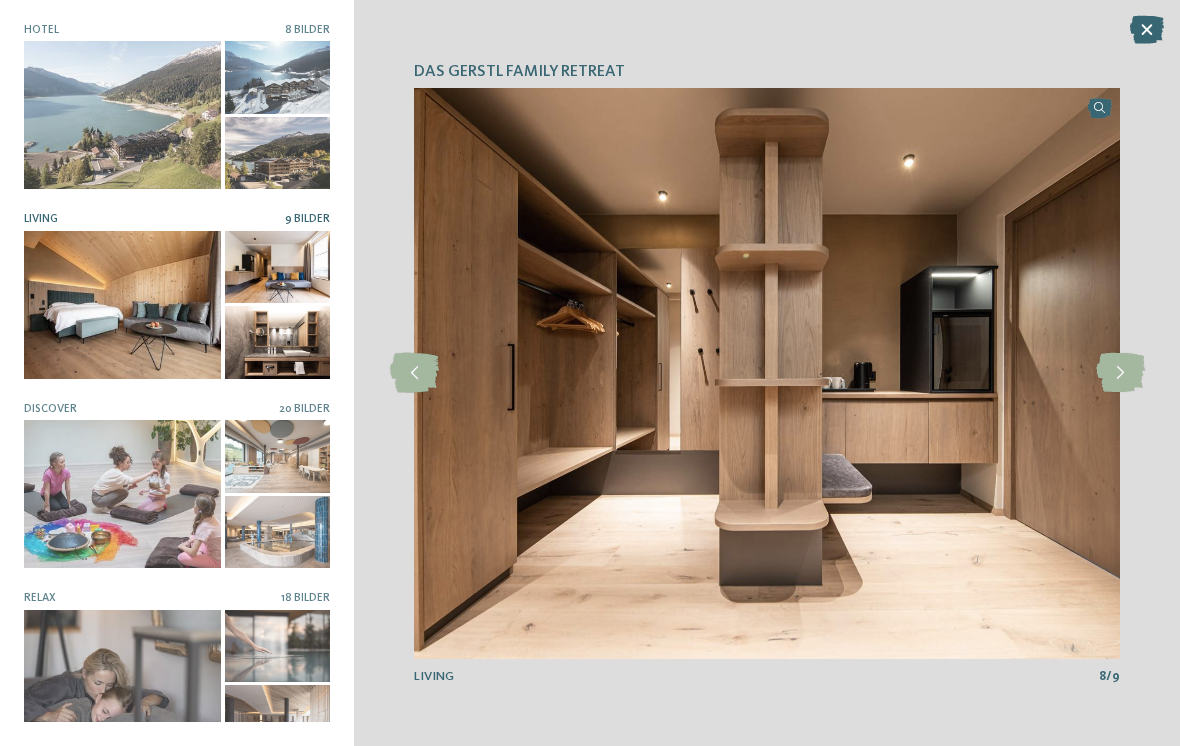 click at bounding box center (1120, 373) 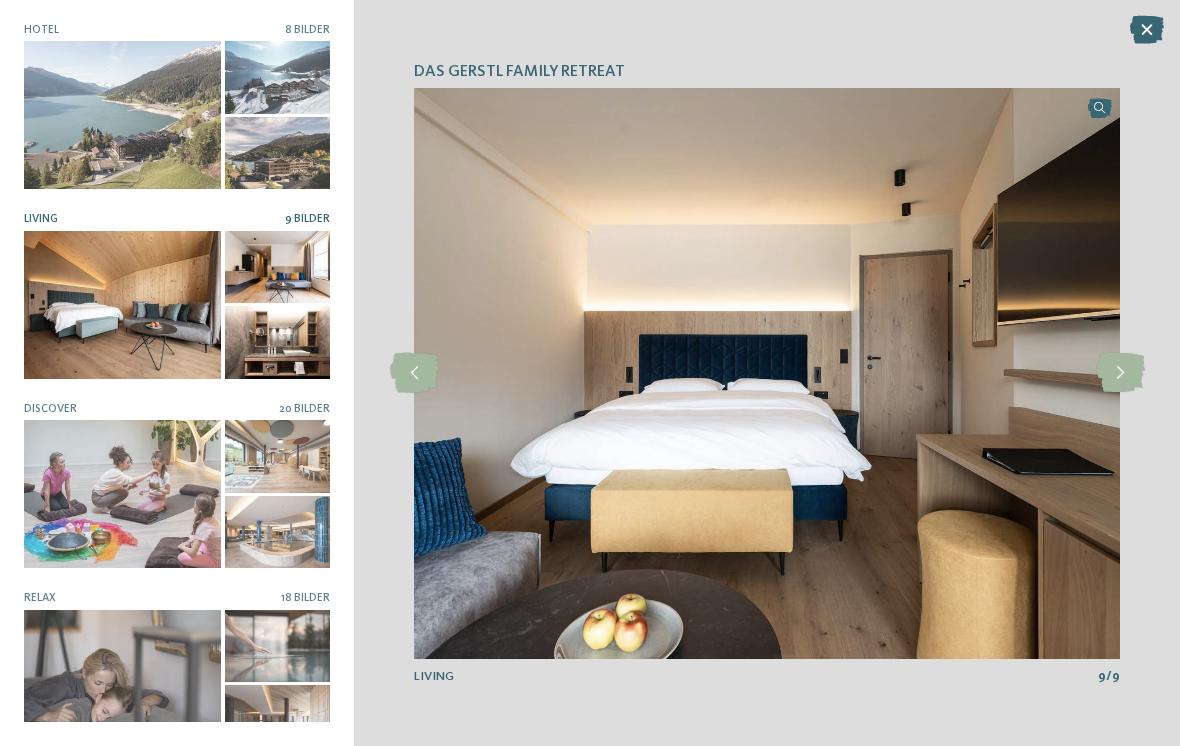 click at bounding box center (1120, 373) 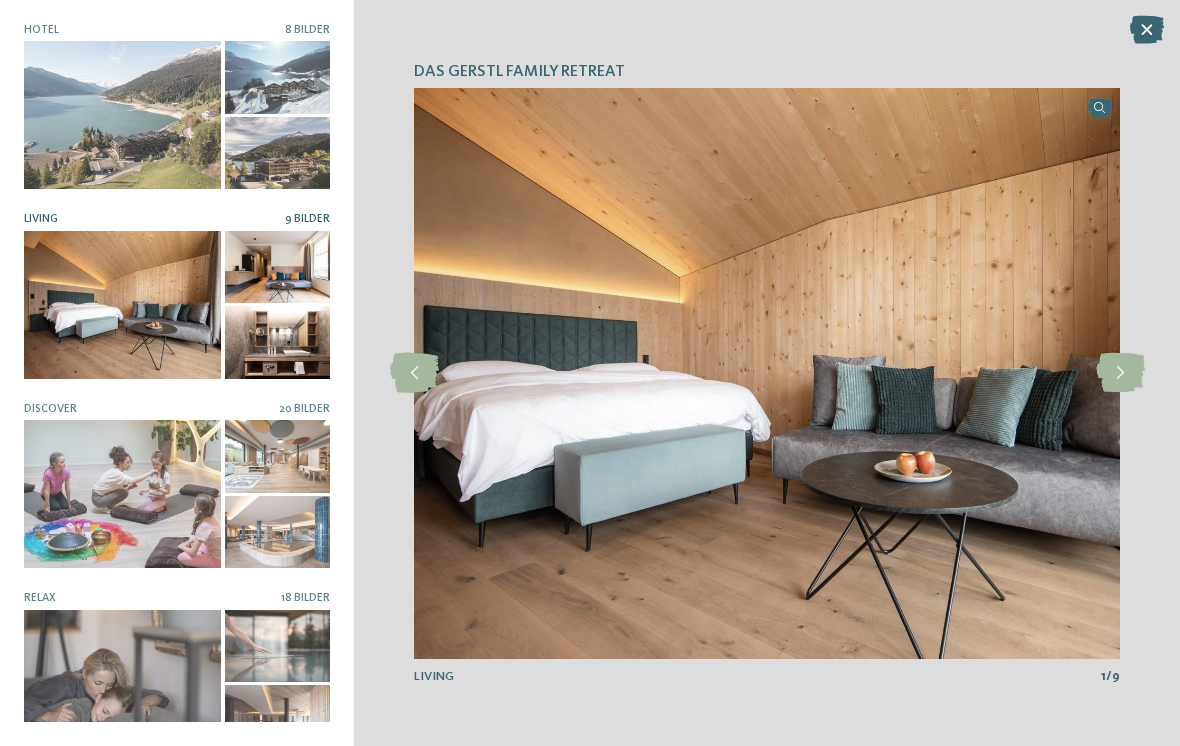 click at bounding box center [1120, 373] 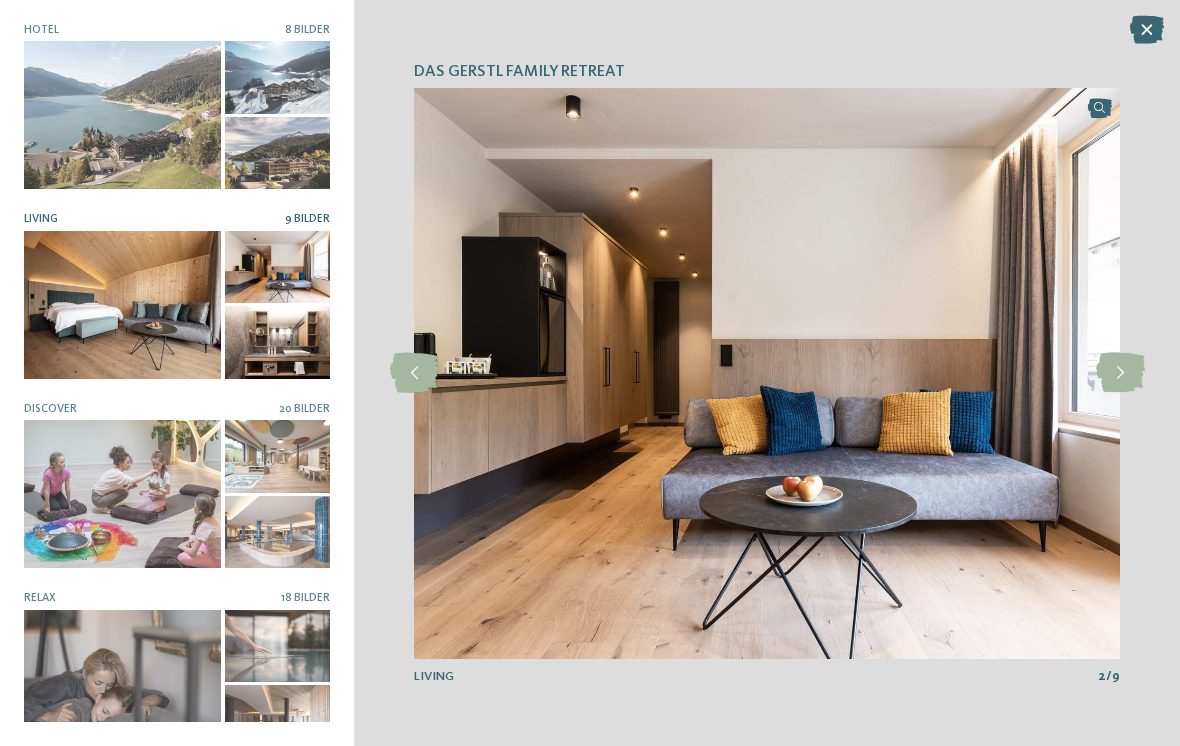 click at bounding box center (122, 494) 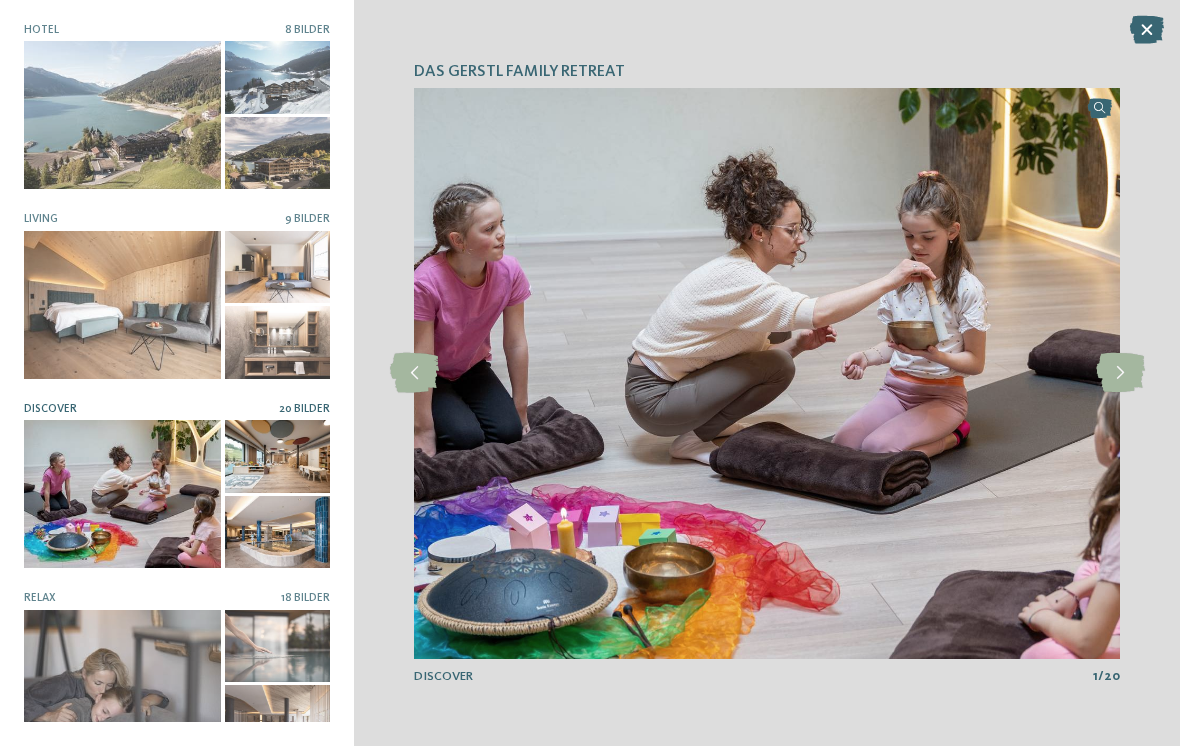 click at bounding box center [1120, 373] 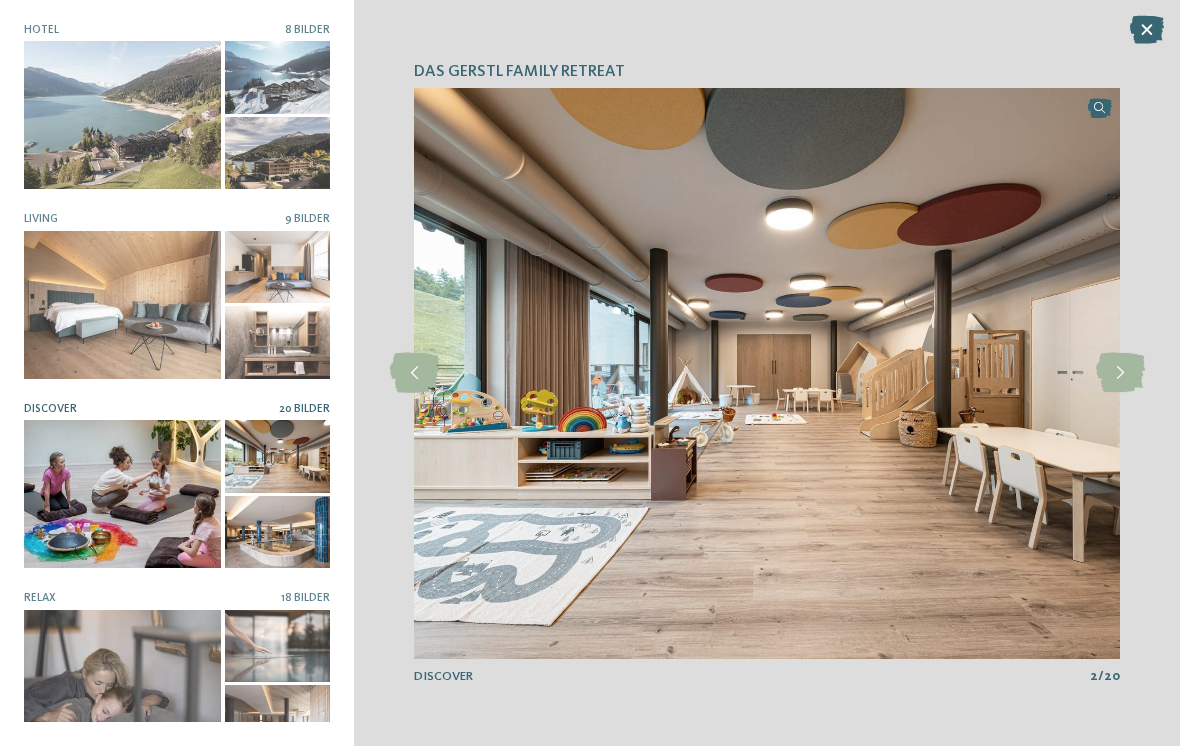 click at bounding box center (1120, 373) 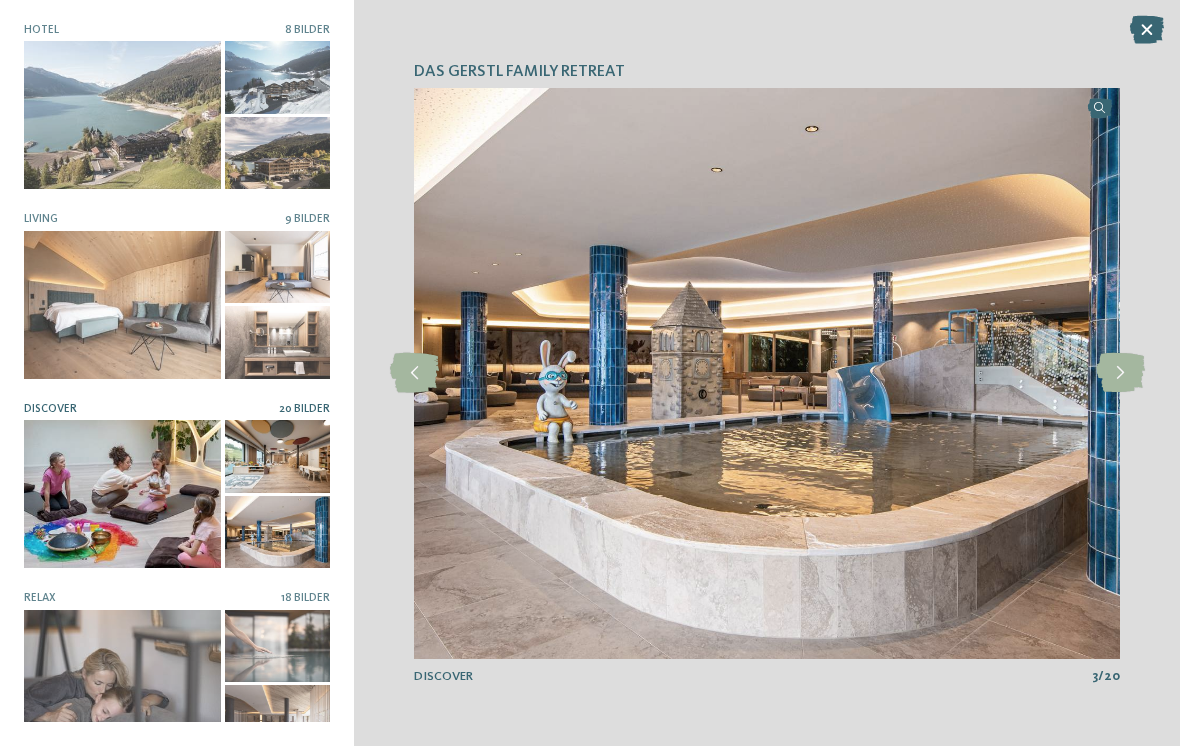 click at bounding box center [1120, 373] 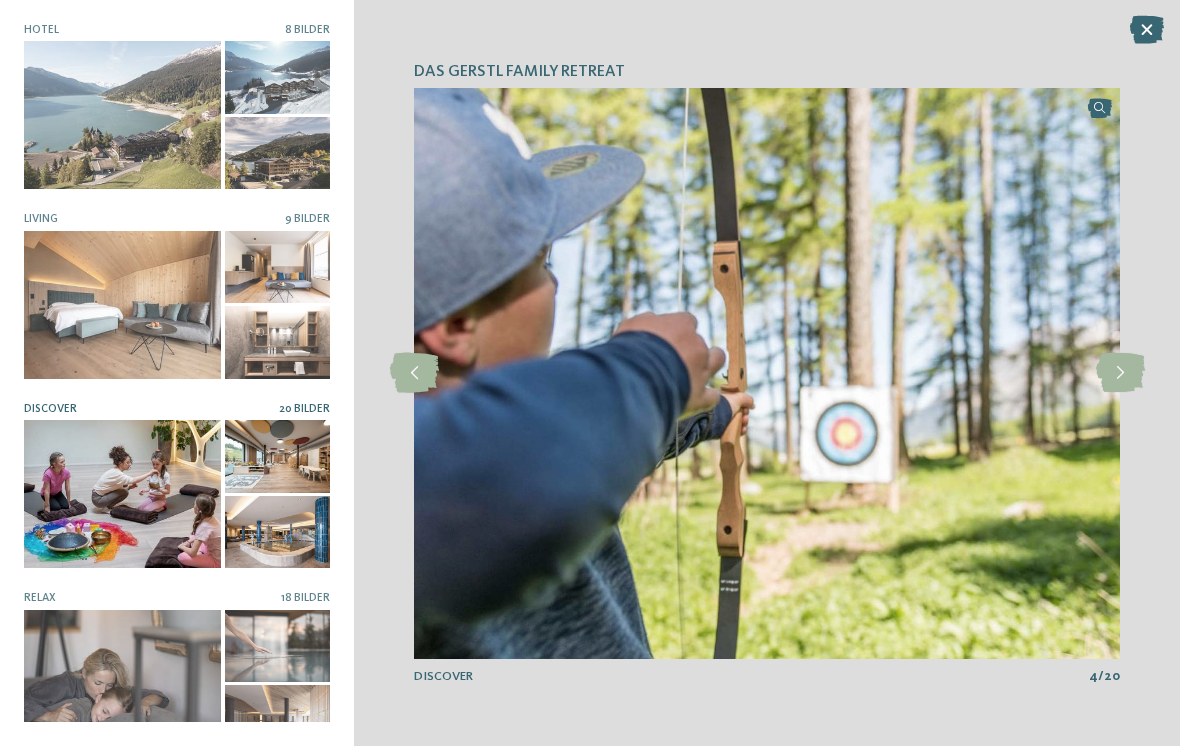 click at bounding box center [1120, 373] 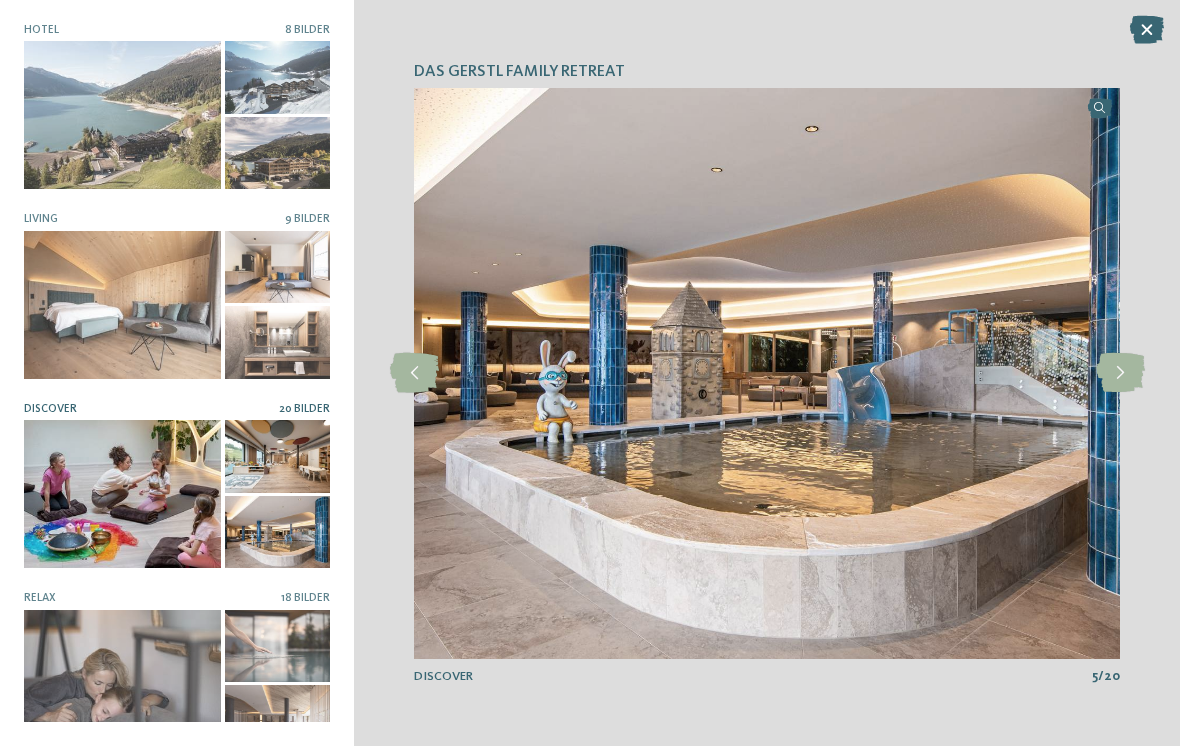click at bounding box center [1120, 373] 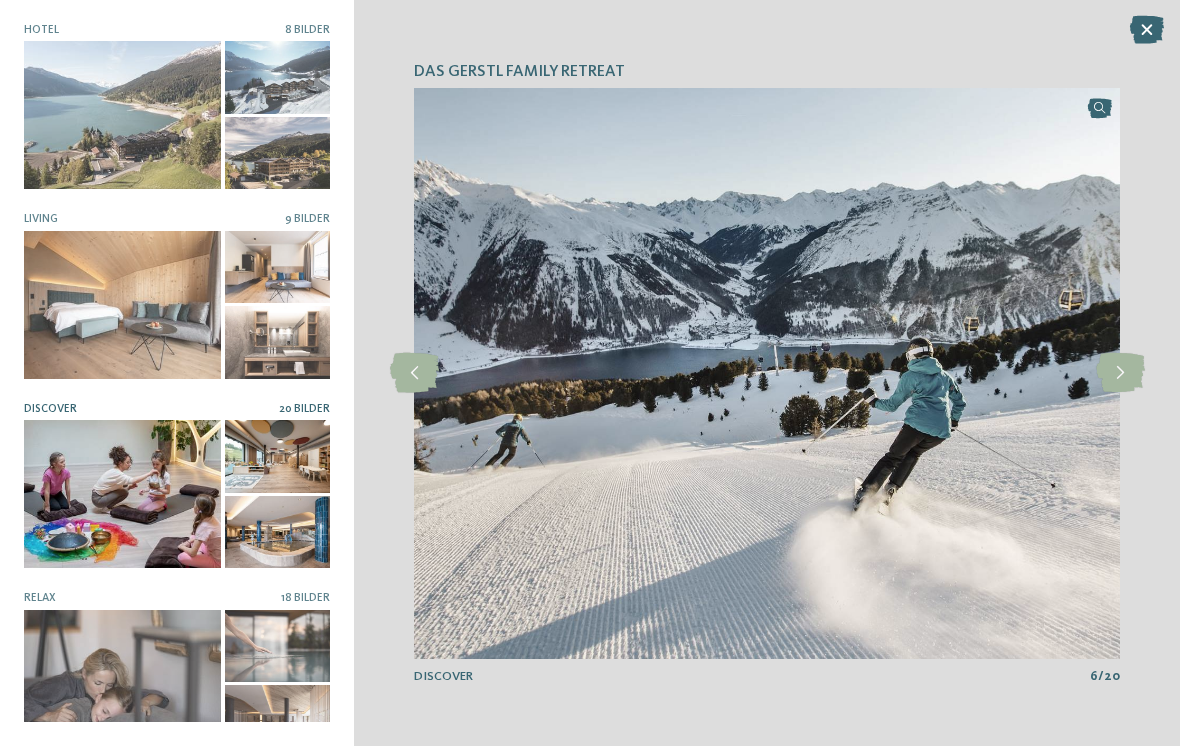 click at bounding box center [1120, 373] 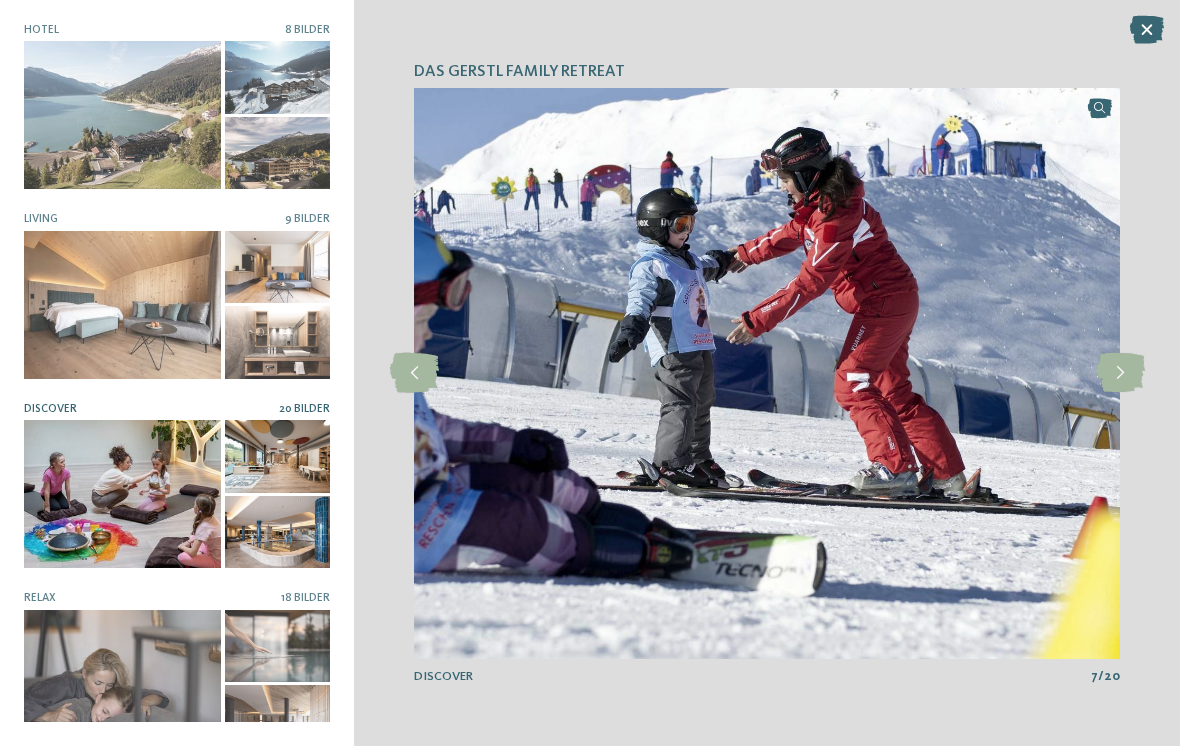 click at bounding box center (1120, 373) 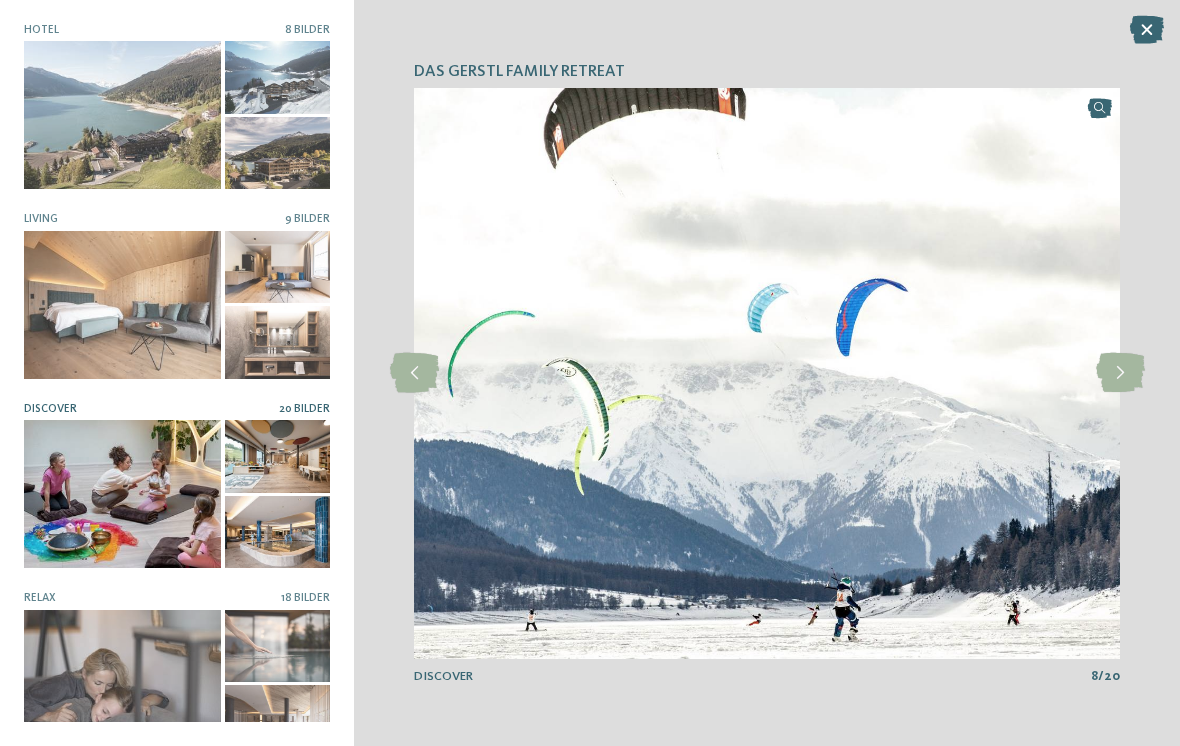click at bounding box center (1120, 373) 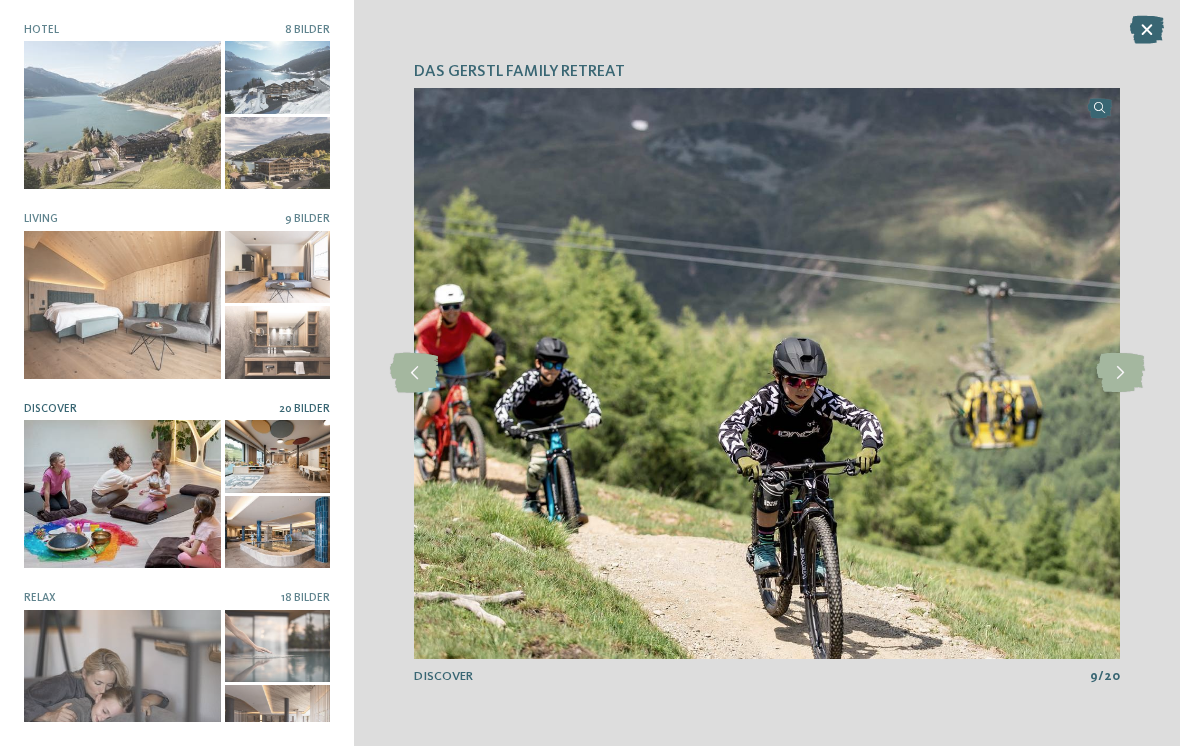 click at bounding box center (1120, 373) 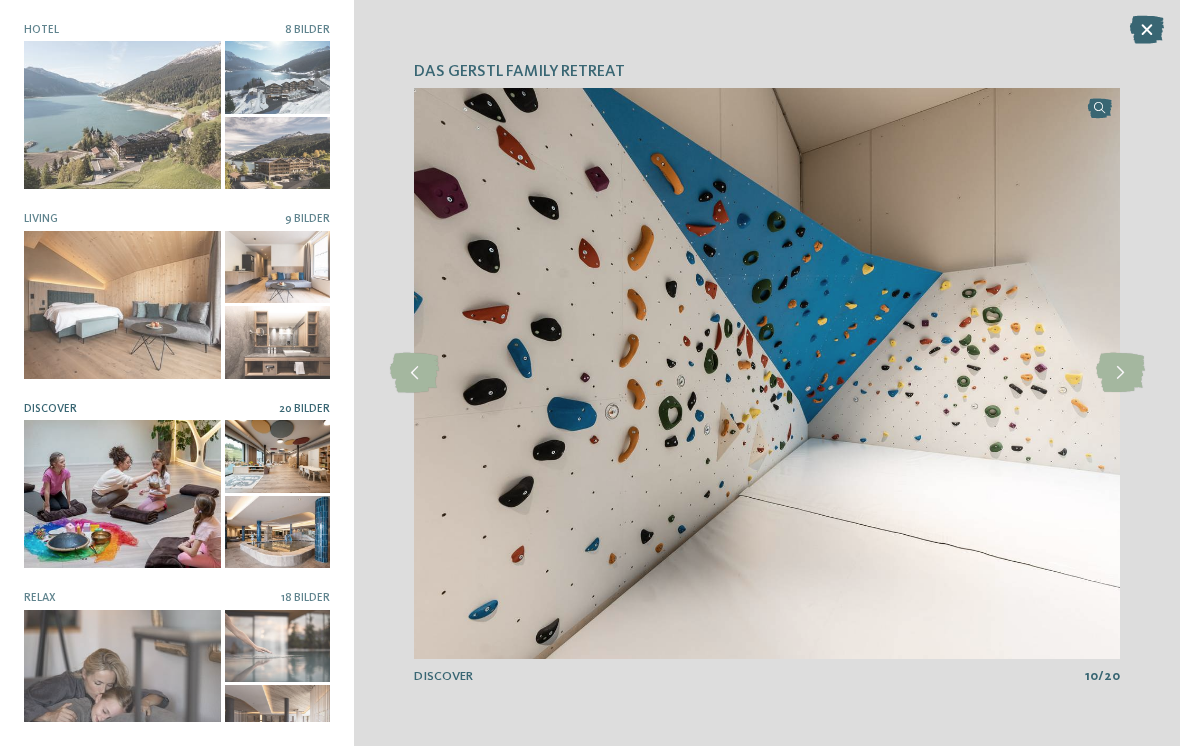 click at bounding box center (1120, 373) 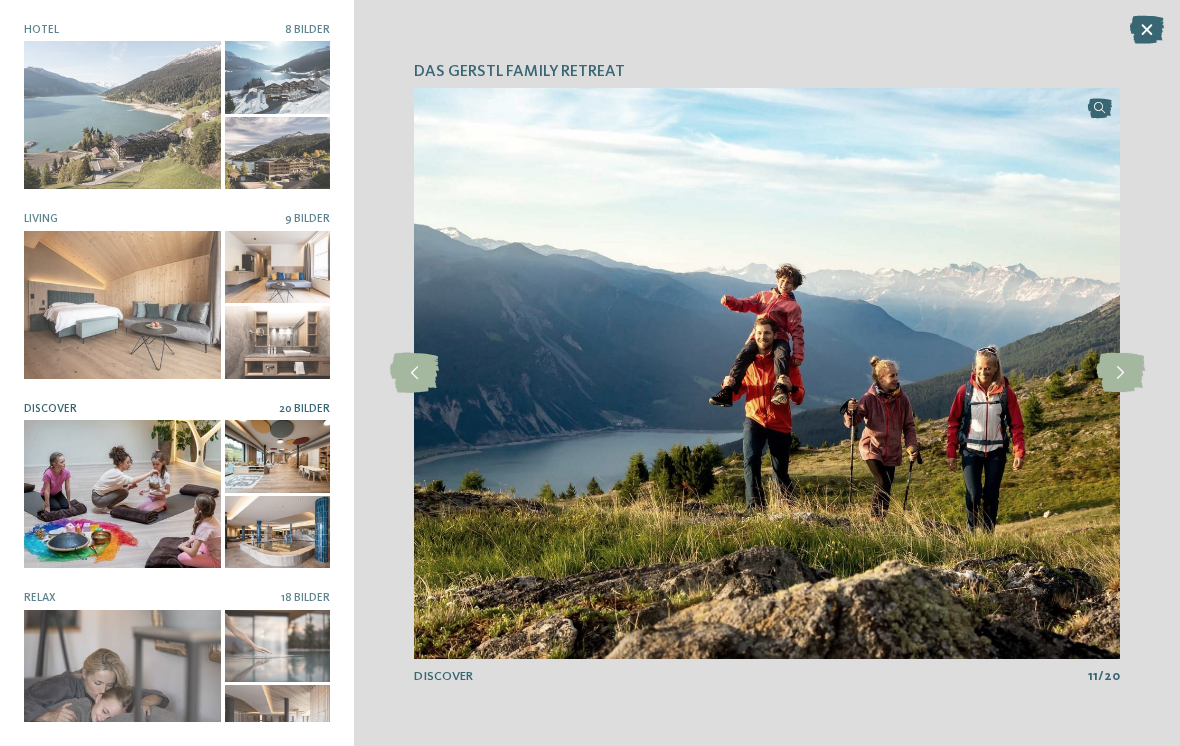 click at bounding box center [1120, 373] 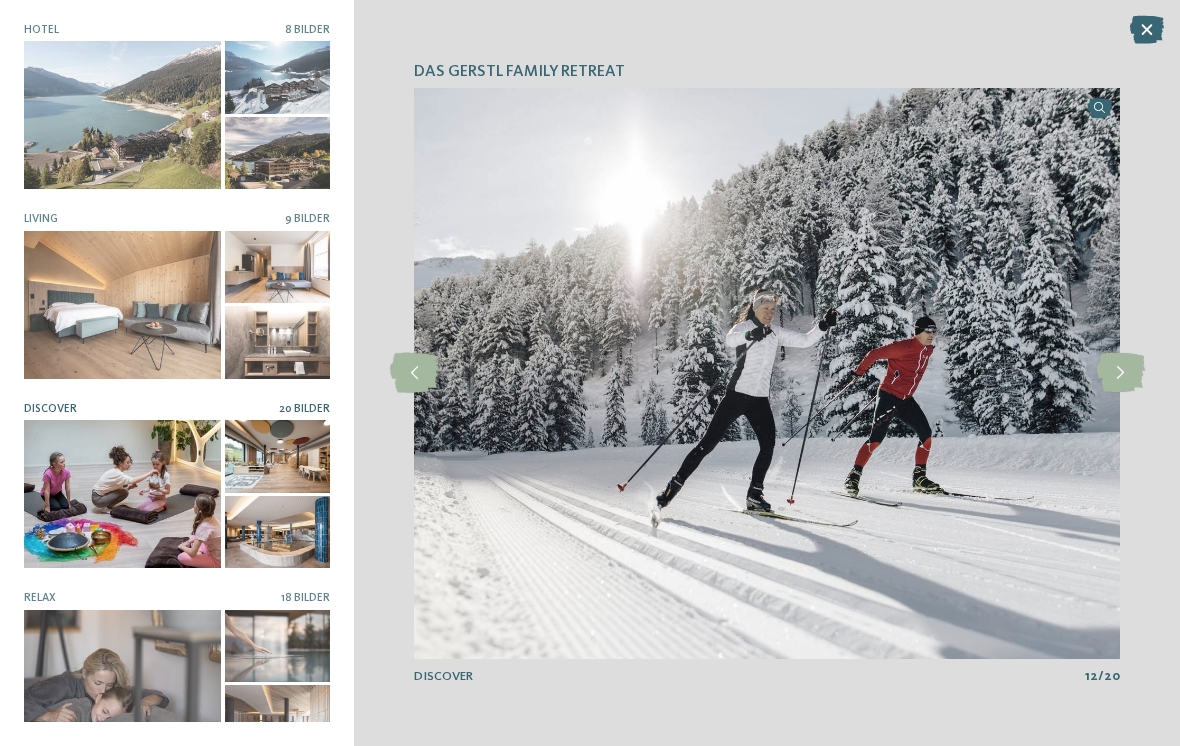 click at bounding box center [1120, 373] 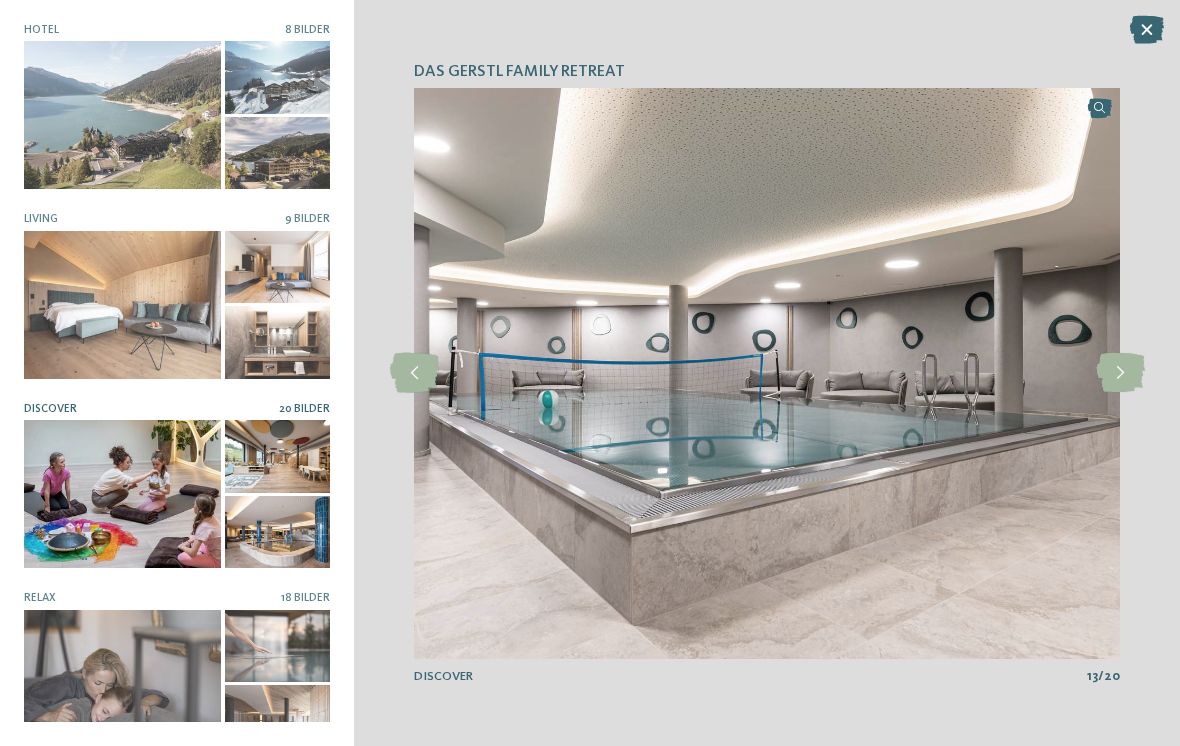 click at bounding box center [1120, 373] 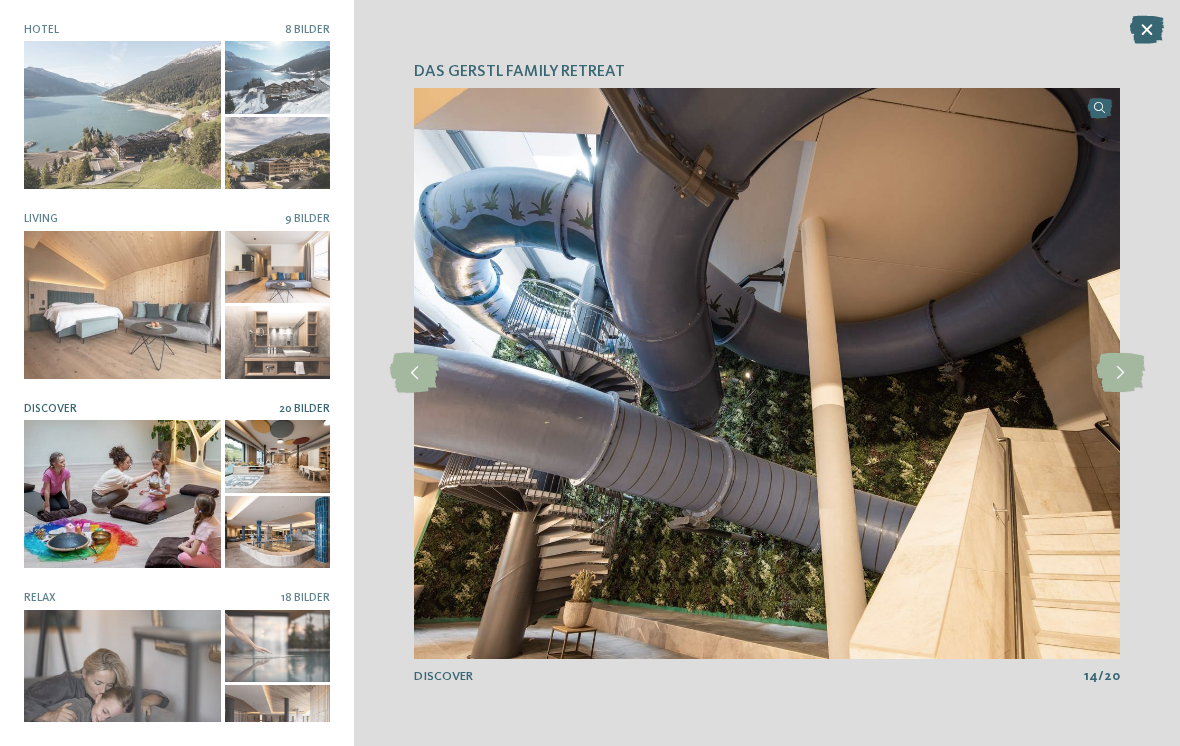 click at bounding box center (1120, 373) 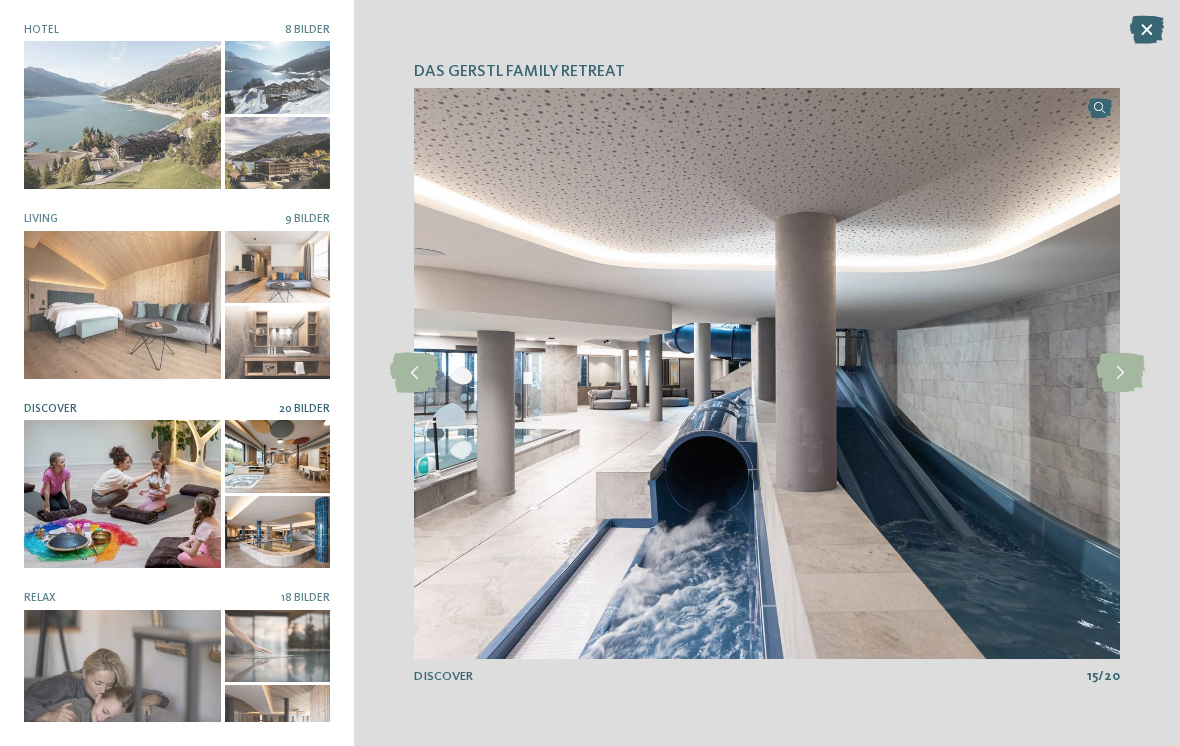 click at bounding box center (1120, 373) 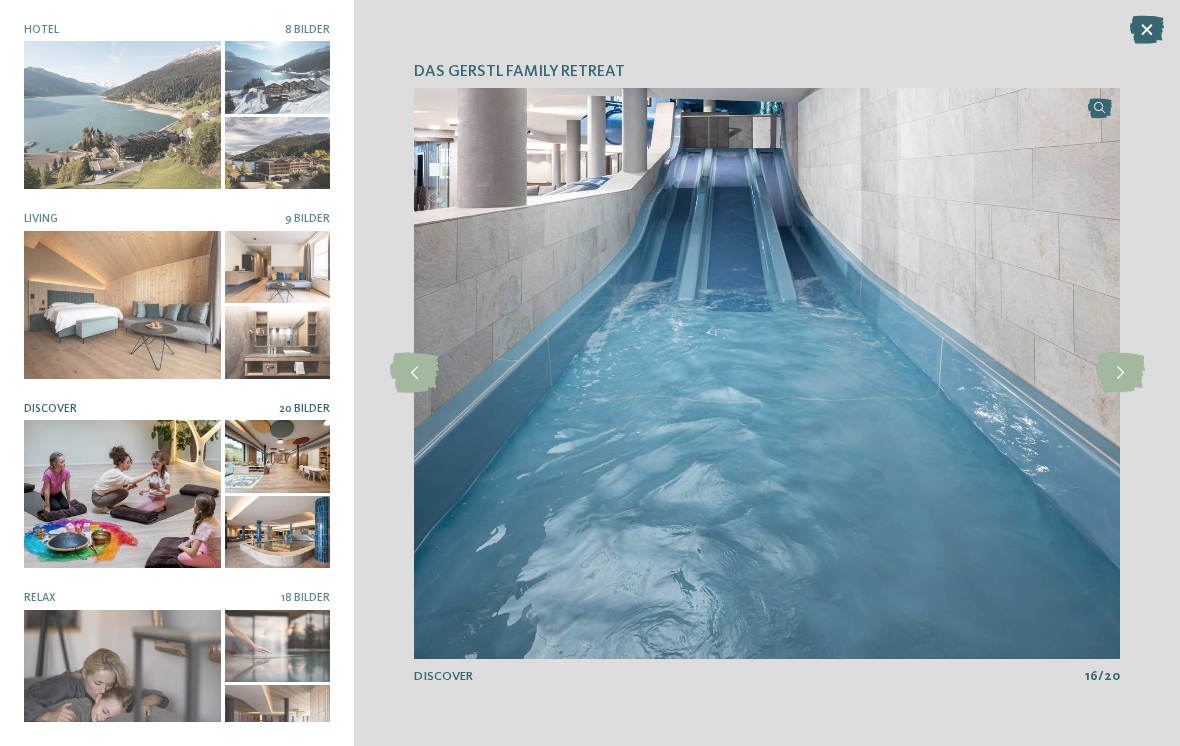 click at bounding box center [1120, 373] 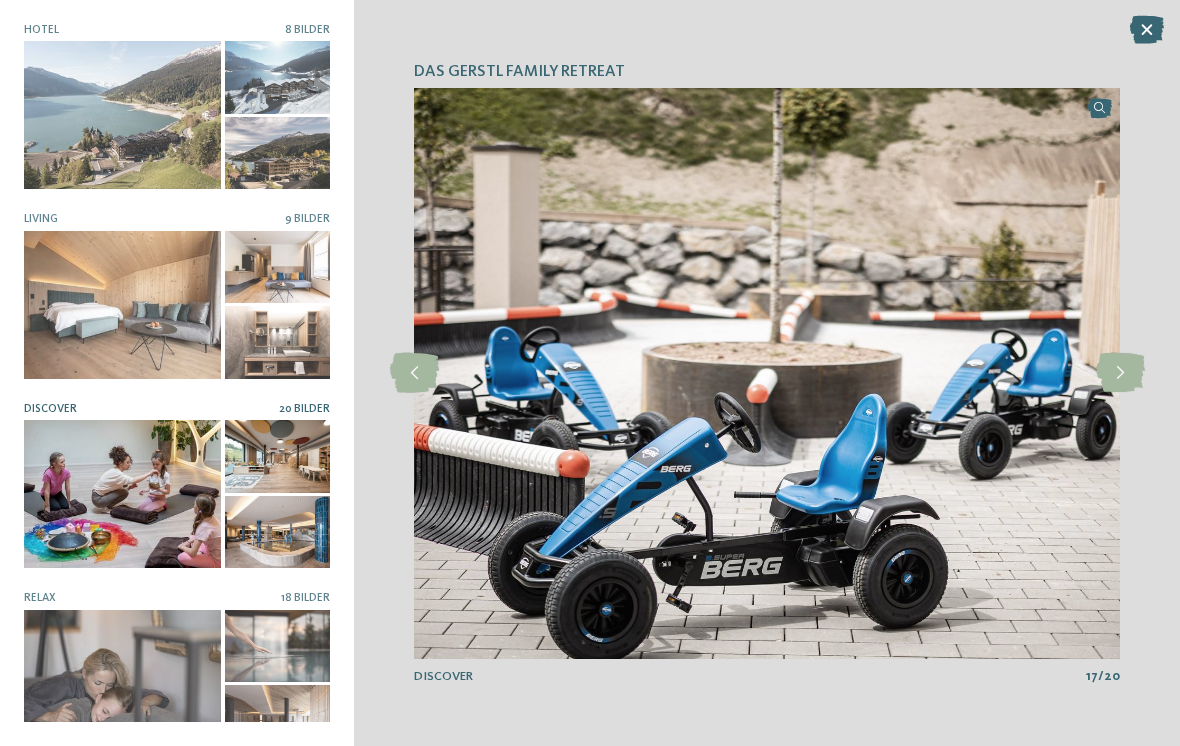 click at bounding box center (1120, 373) 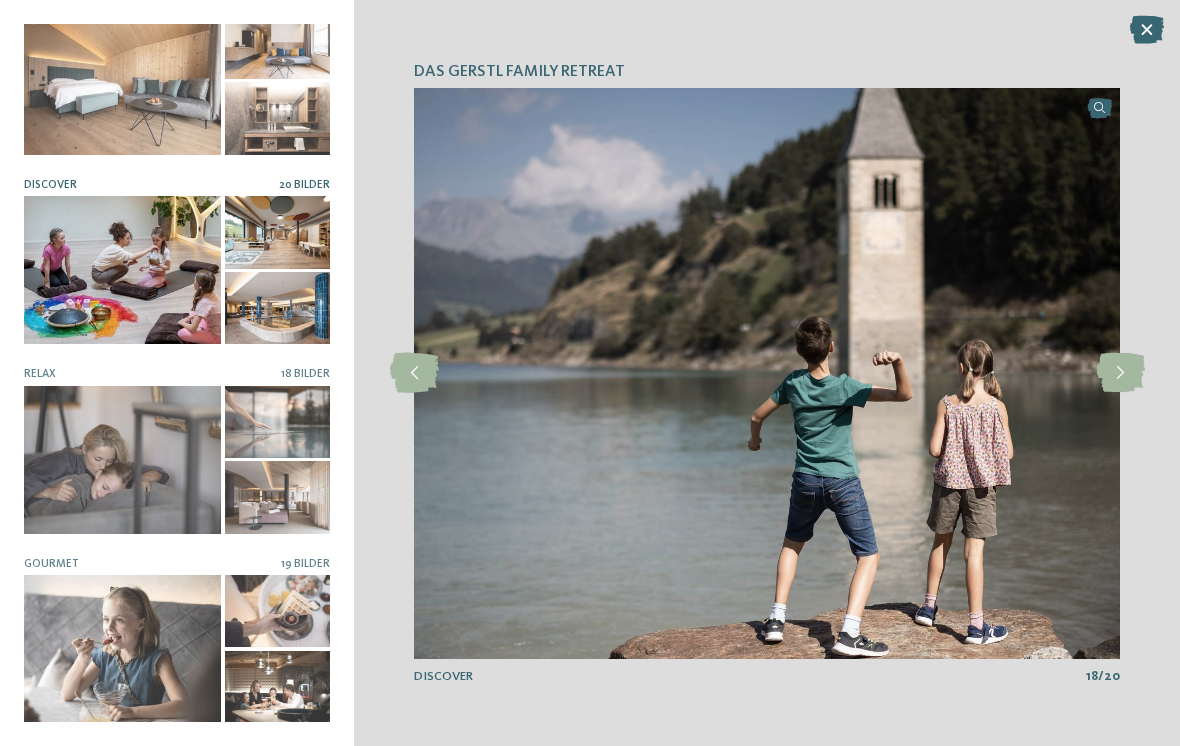 scroll, scrollTop: 223, scrollLeft: 0, axis: vertical 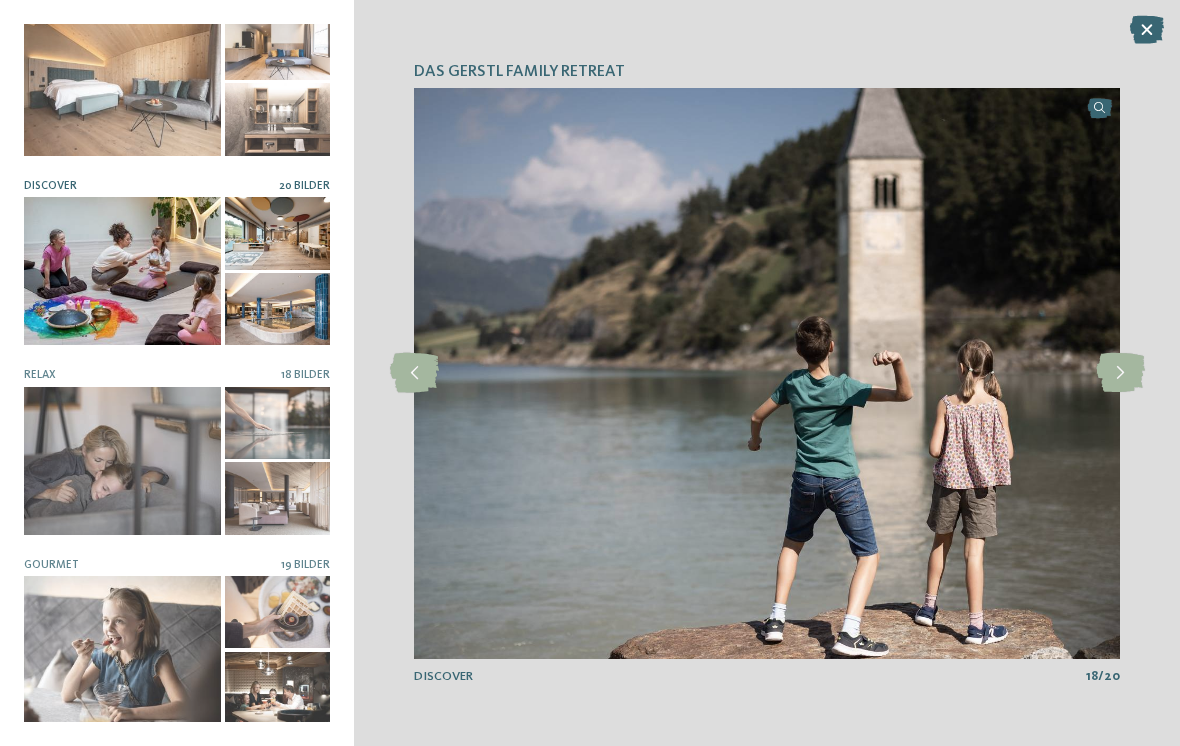 click at bounding box center (122, 650) 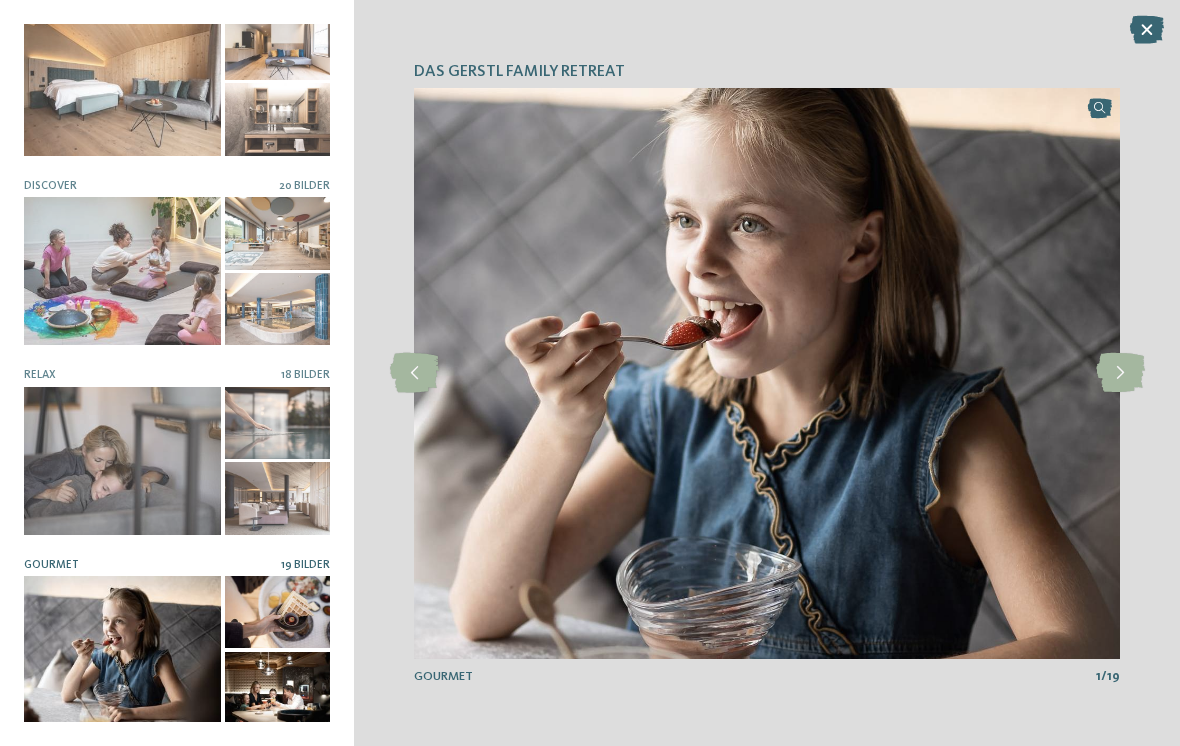 click at bounding box center [1120, 373] 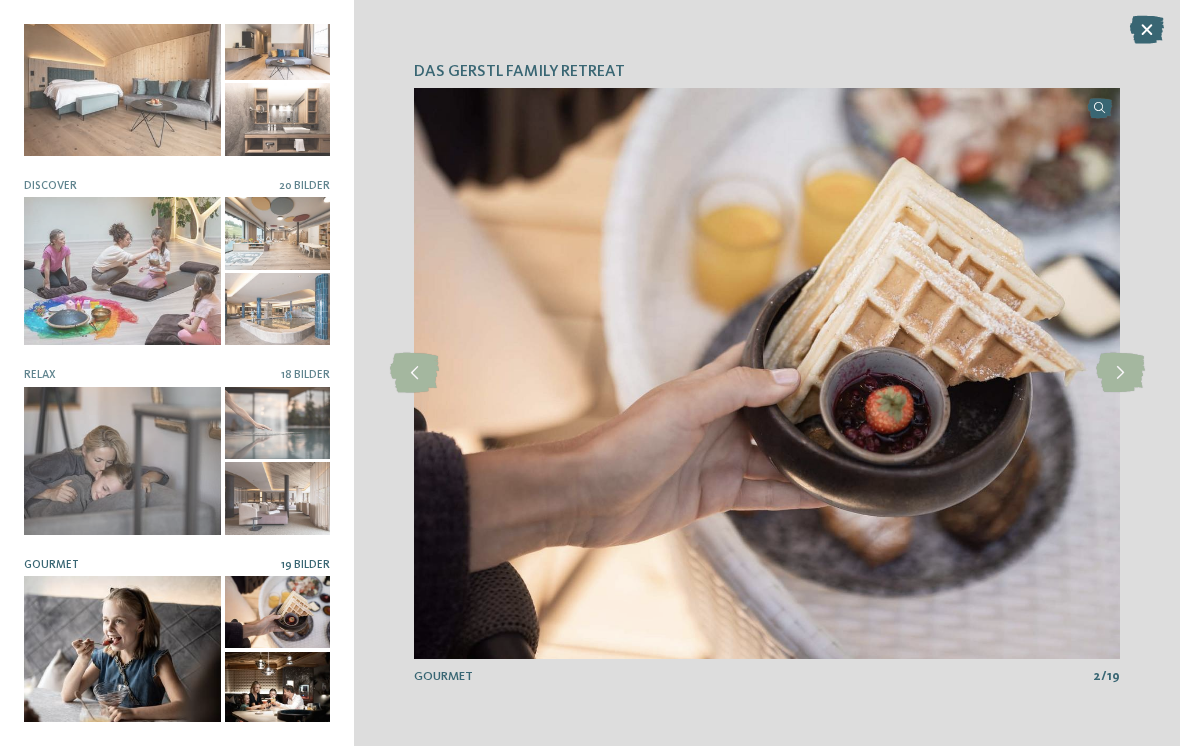 click at bounding box center (1120, 373) 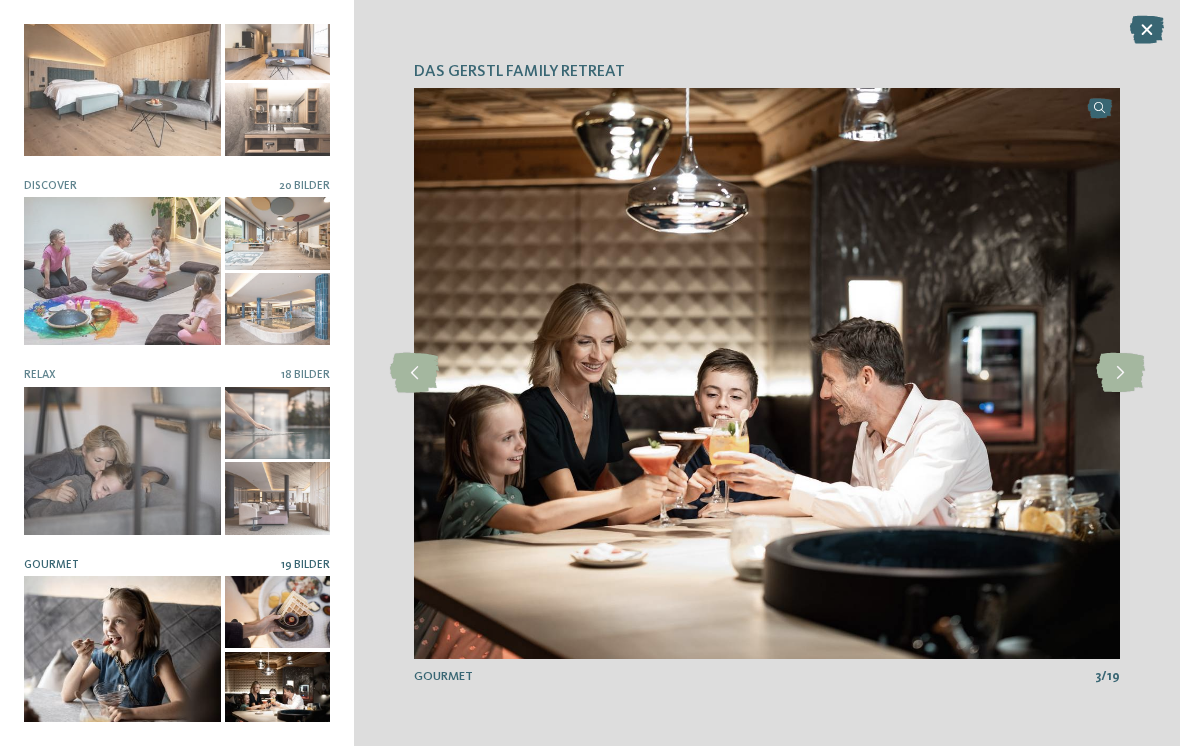 click at bounding box center [1120, 373] 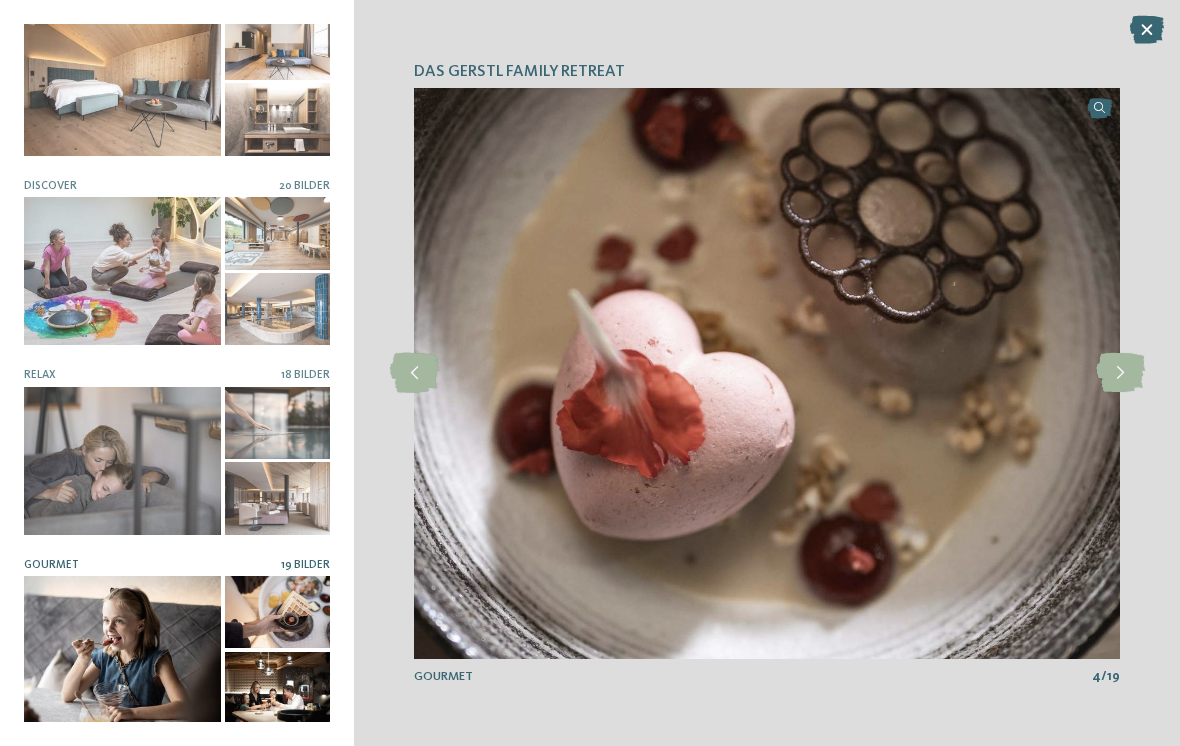 click at bounding box center [1120, 373] 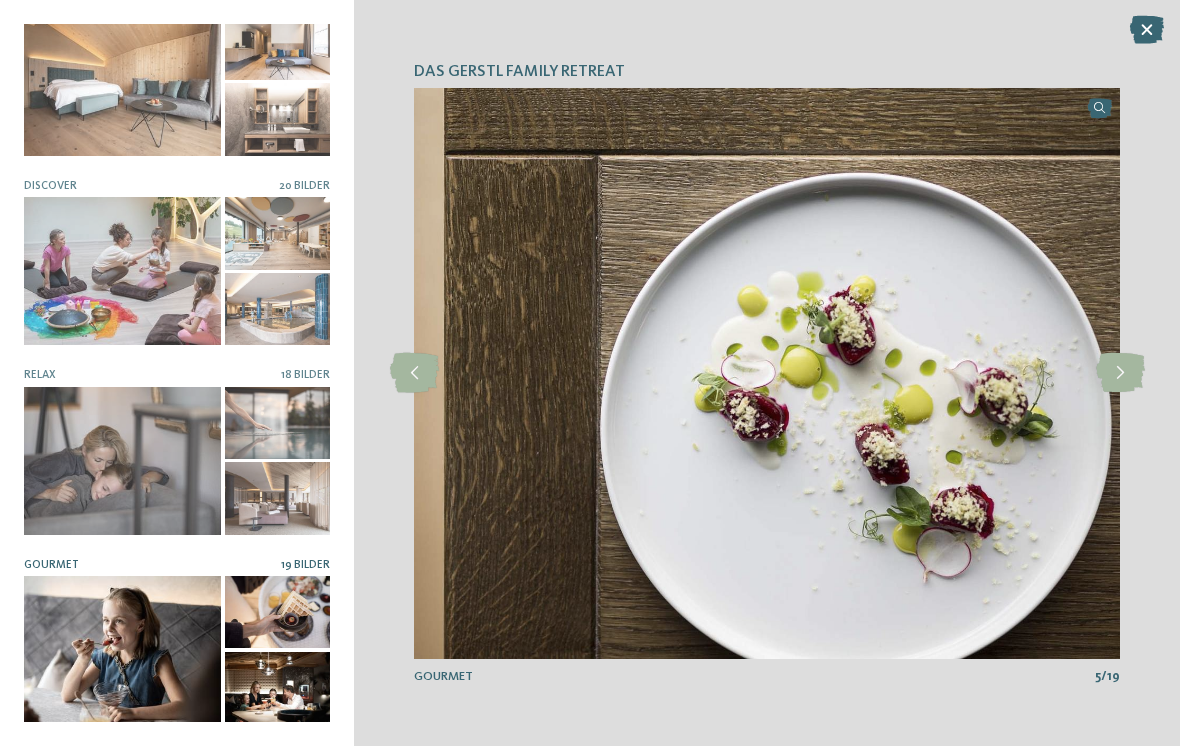 click at bounding box center (1120, 373) 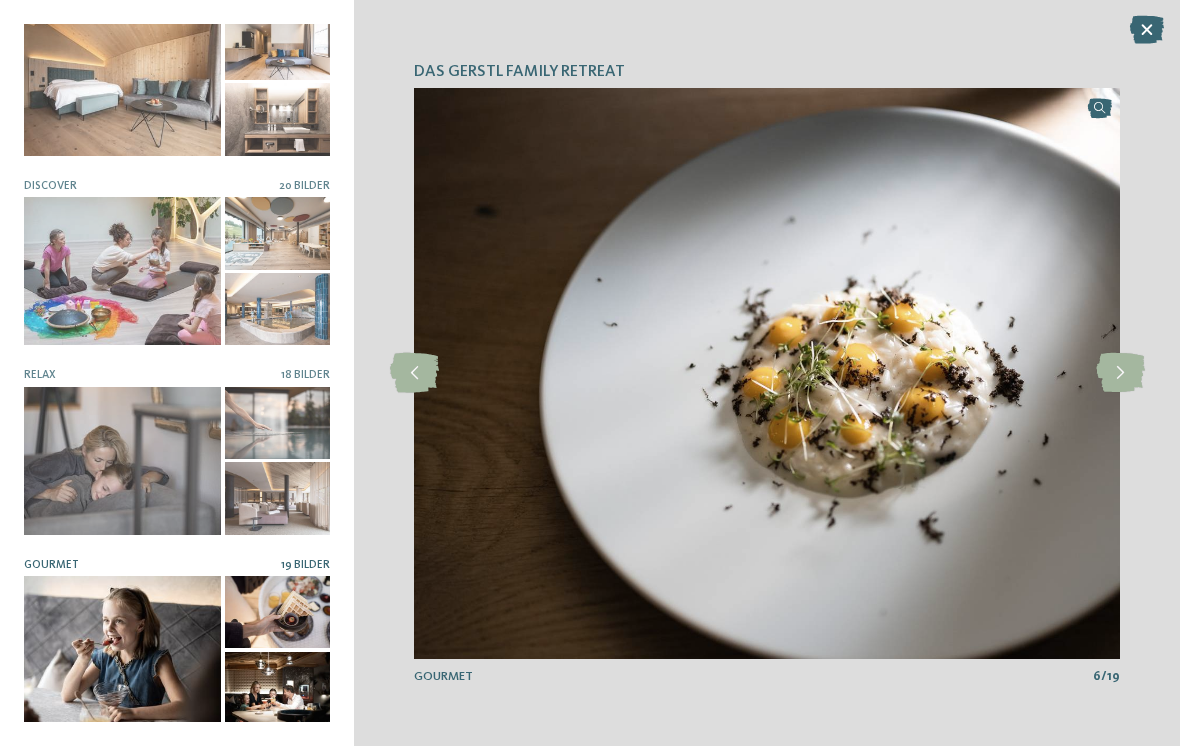 click at bounding box center [1120, 373] 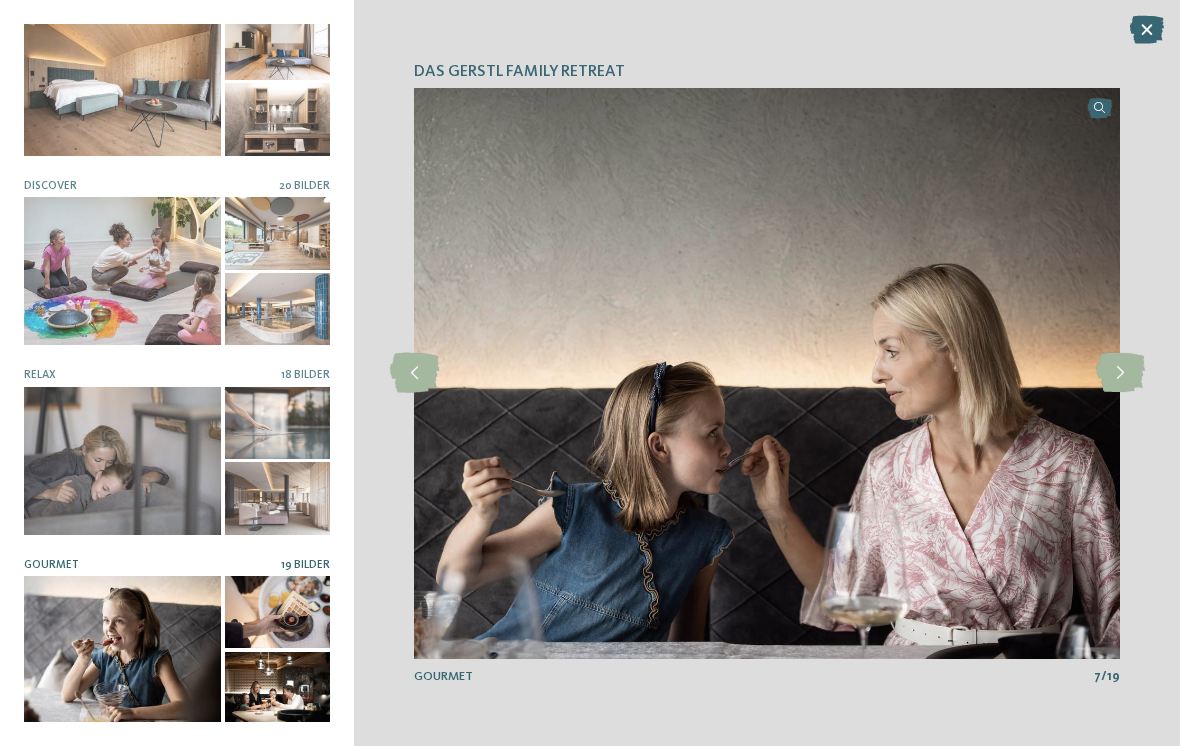 click at bounding box center (1120, 373) 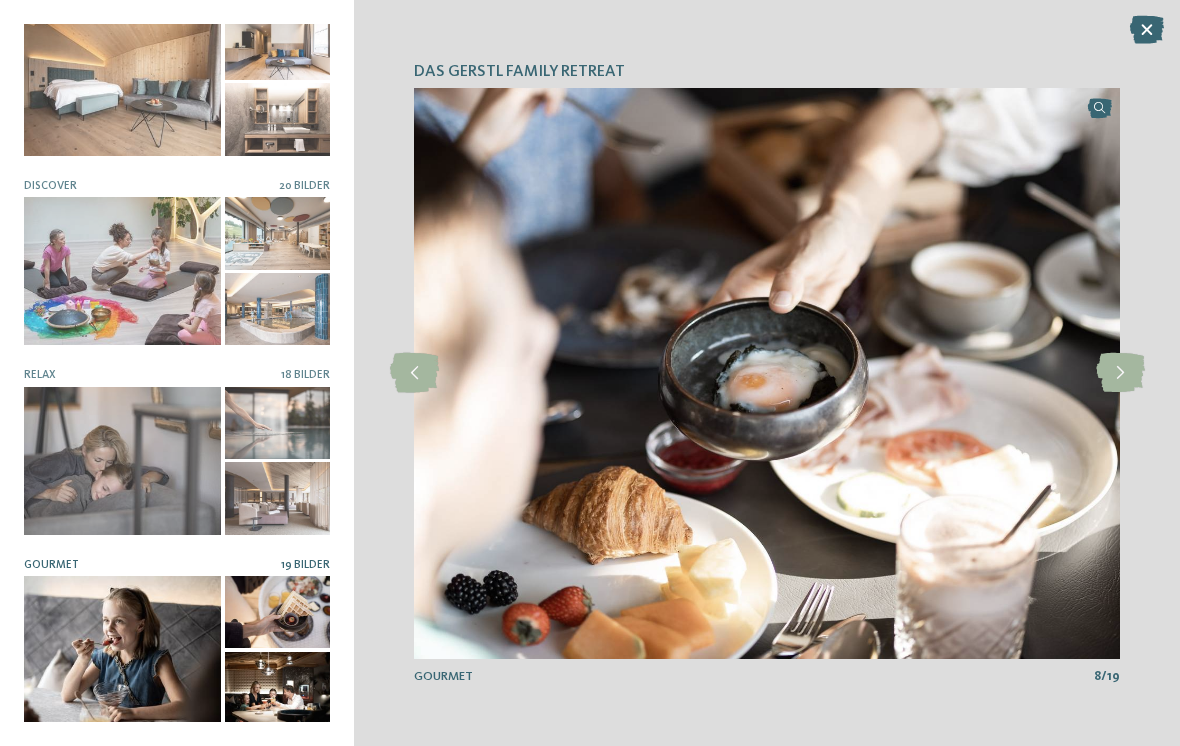 click at bounding box center [1120, 373] 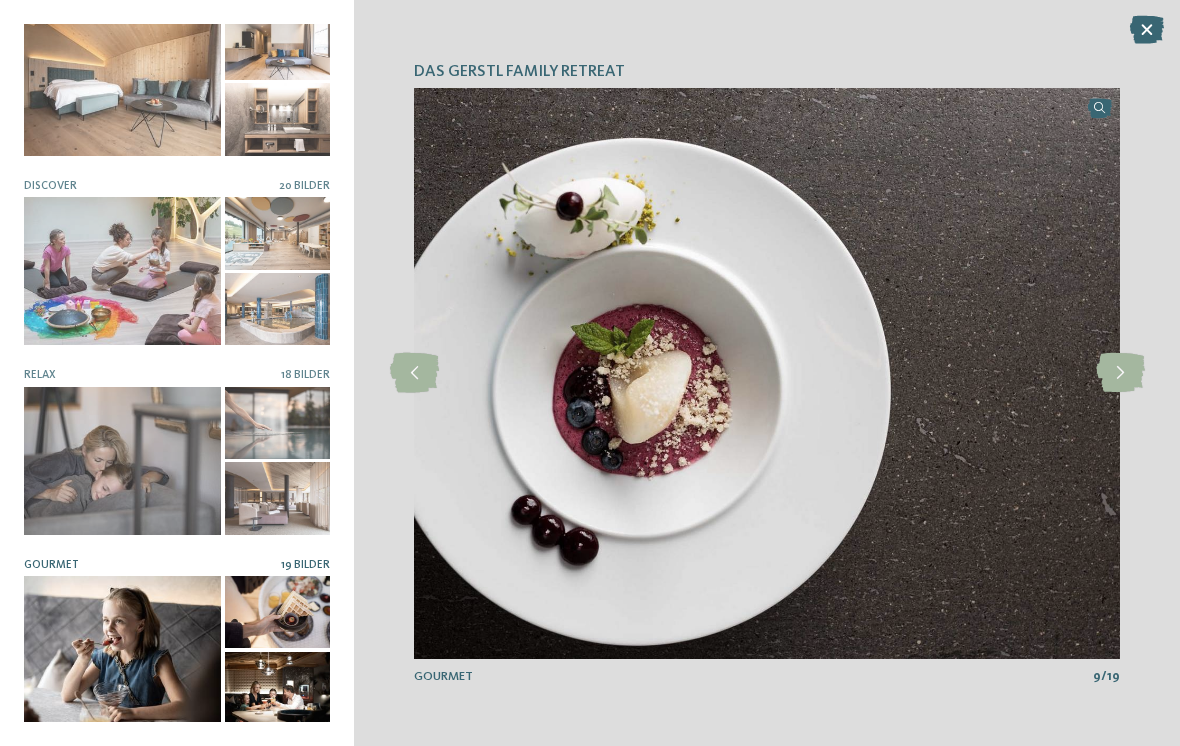 click at bounding box center [1147, 30] 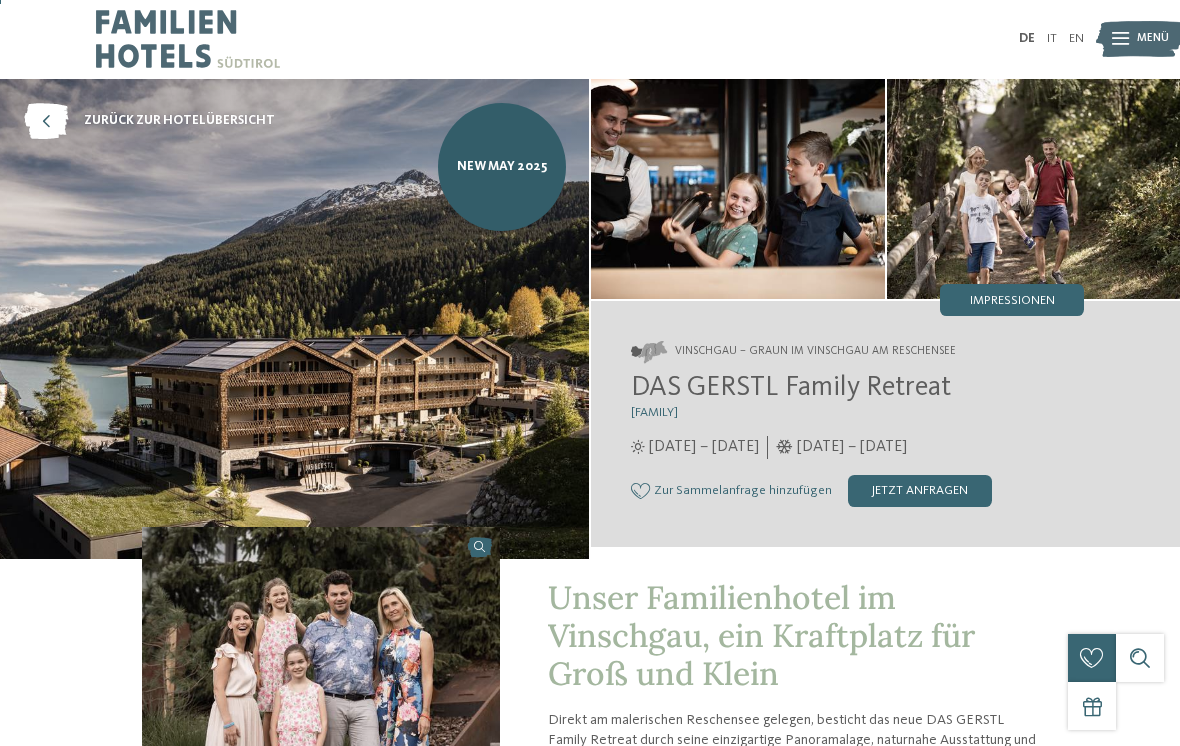 scroll, scrollTop: 0, scrollLeft: 0, axis: both 